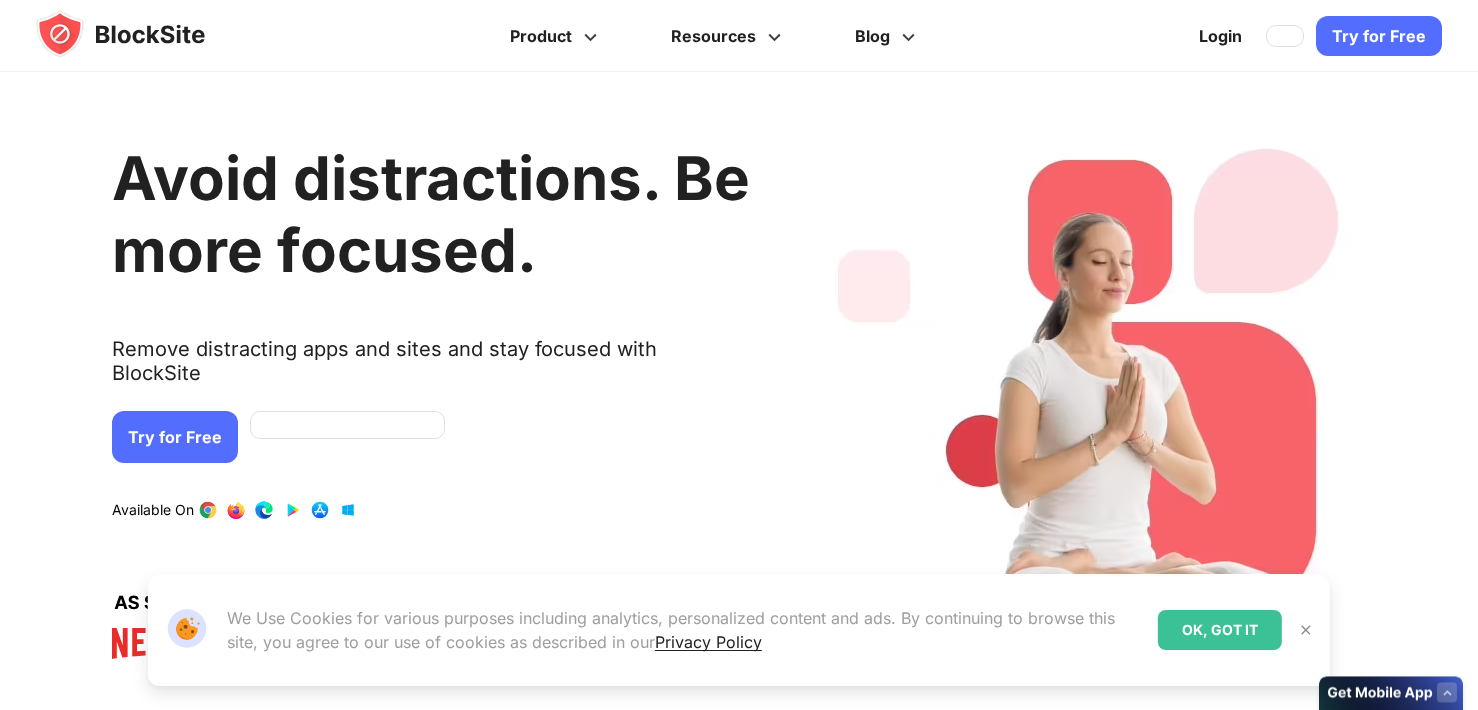 scroll, scrollTop: 0, scrollLeft: 0, axis: both 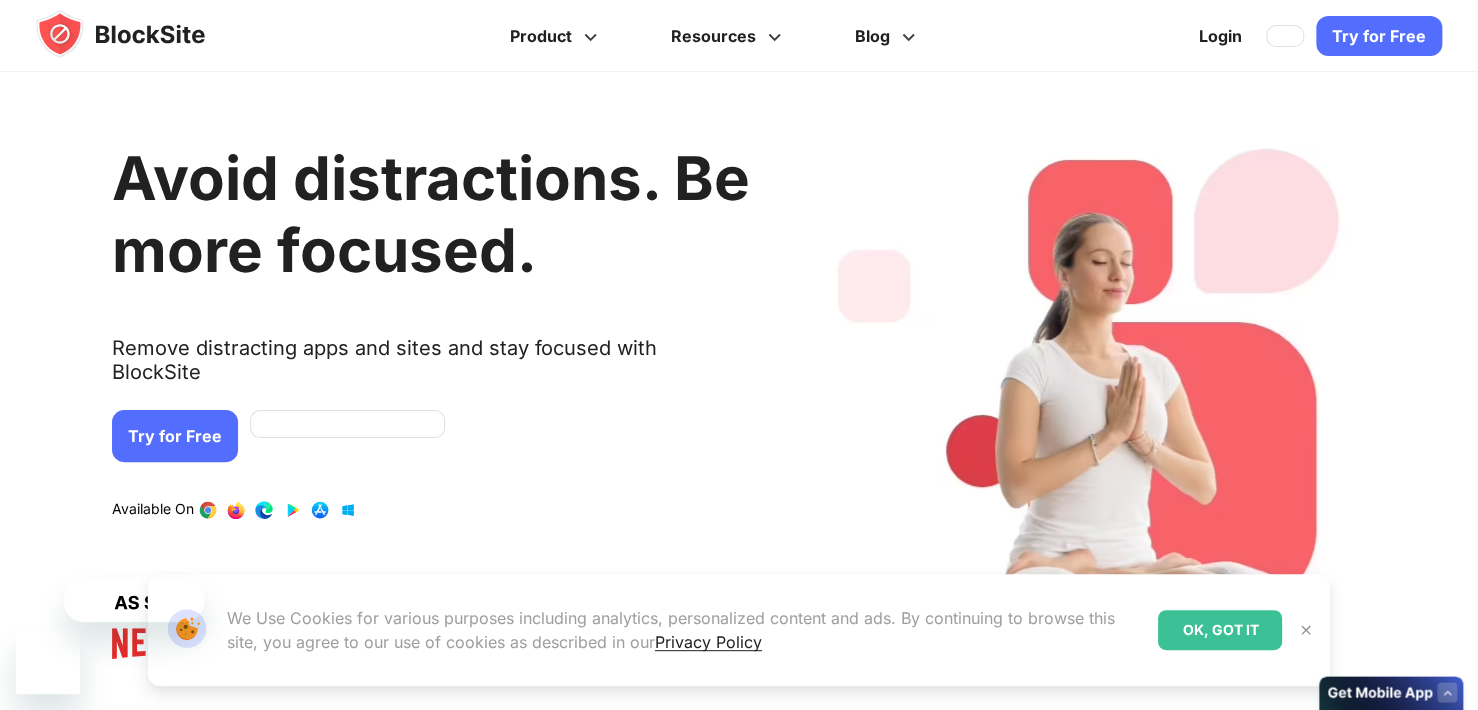 click on "Try for Free
Product
Get more info
Stay Focused Increase Productivity Manage Your Time For Students
Try our desktop app and block on multiple browser at once
Download
Resources
We are here to help
Support FAQ
Customers reviews" at bounding box center [739, 2419] 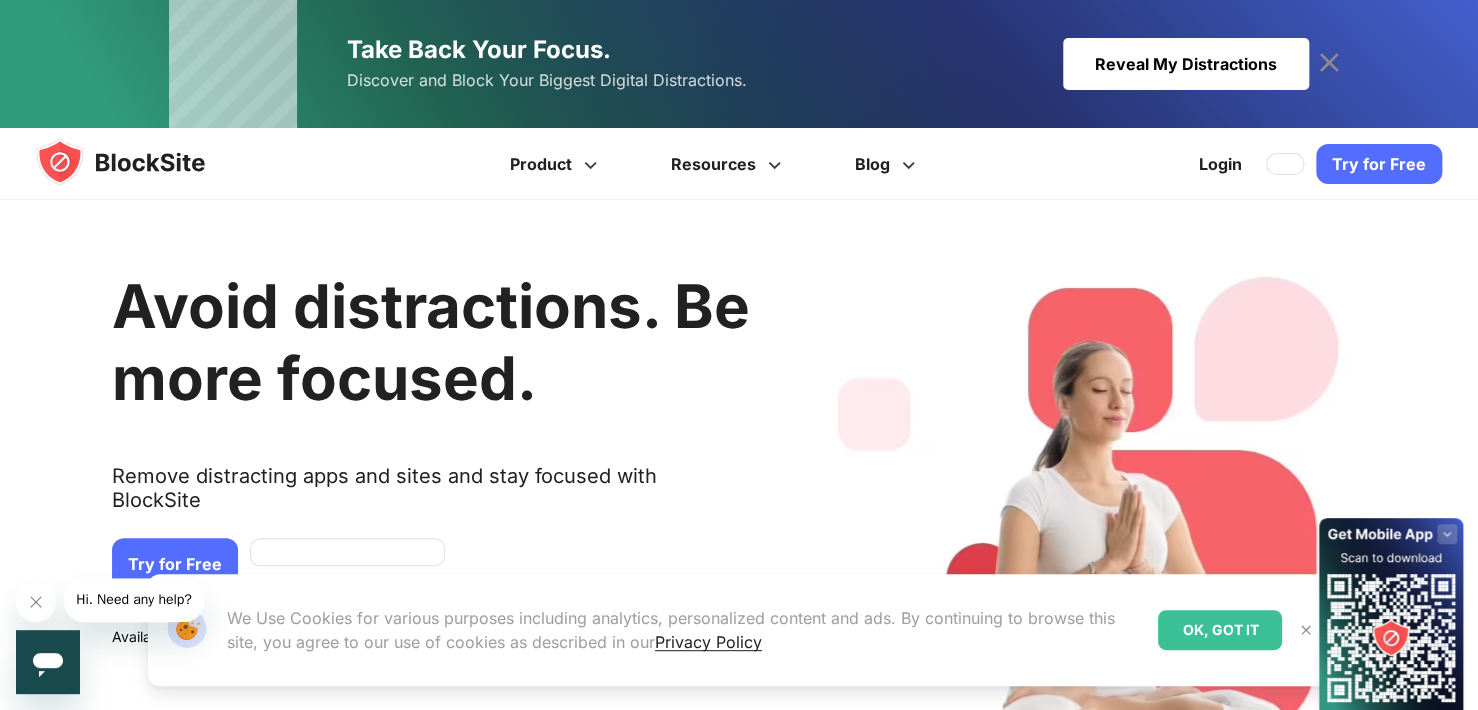 scroll, scrollTop: 0, scrollLeft: 0, axis: both 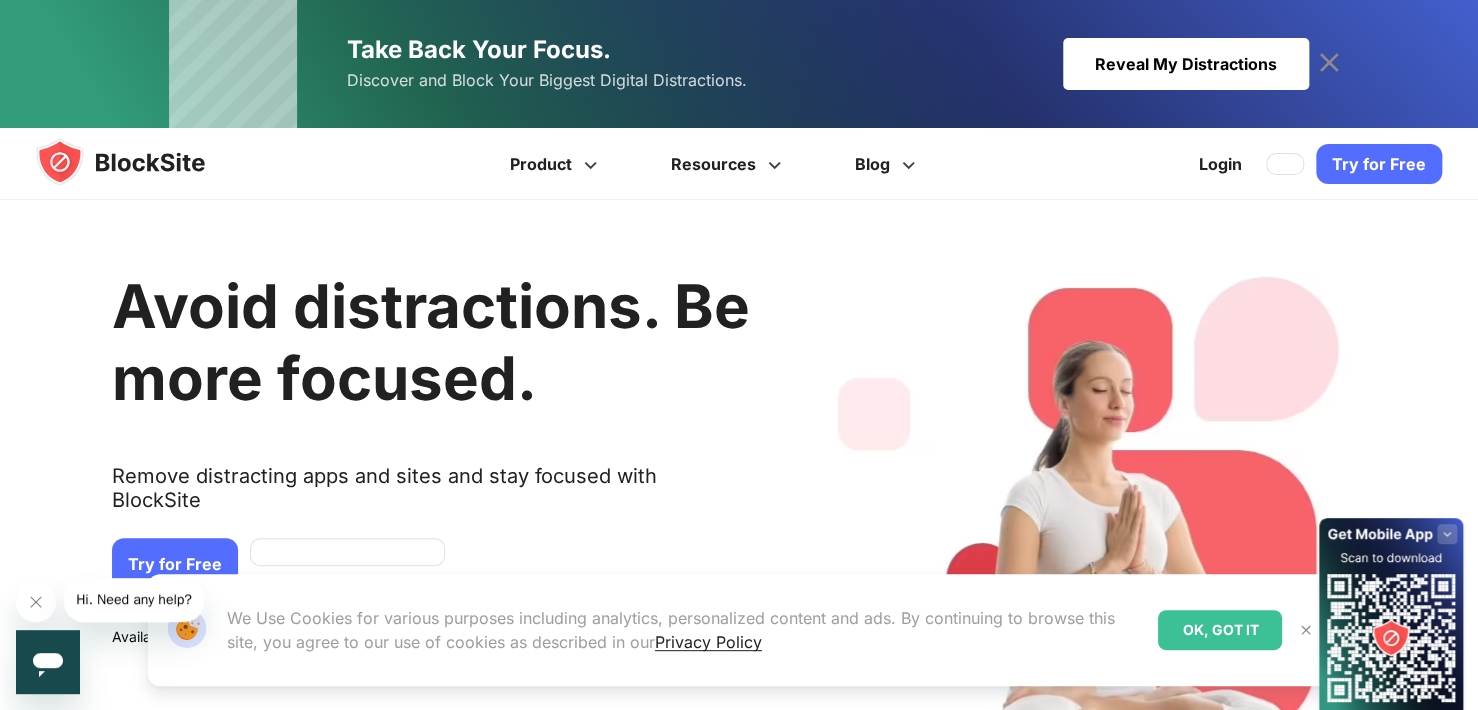 click on "Take Back Your Focus.
Discover and Block Your Biggest Digital Distractions.
Reveal My Distractions
Reveal My Distractions" at bounding box center [739, 64] 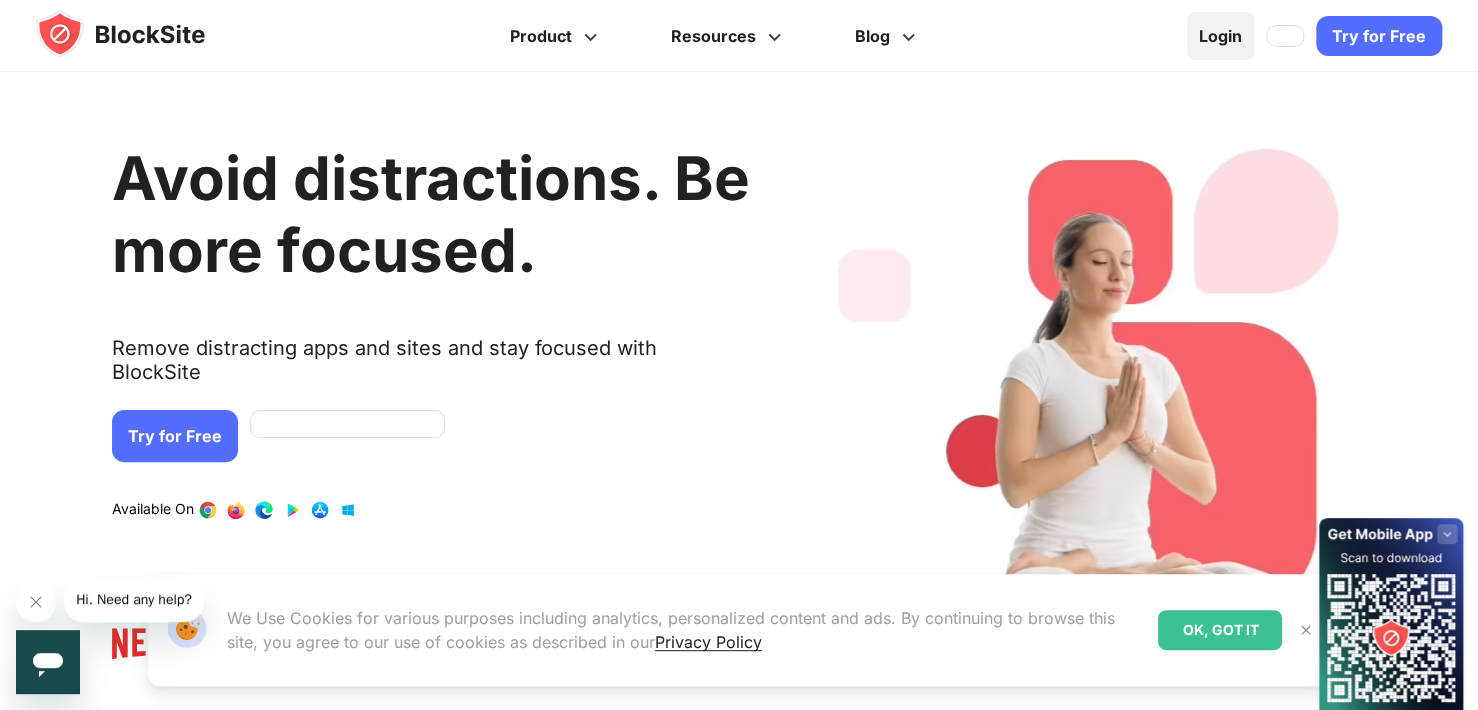 click on "Login" at bounding box center [1220, 36] 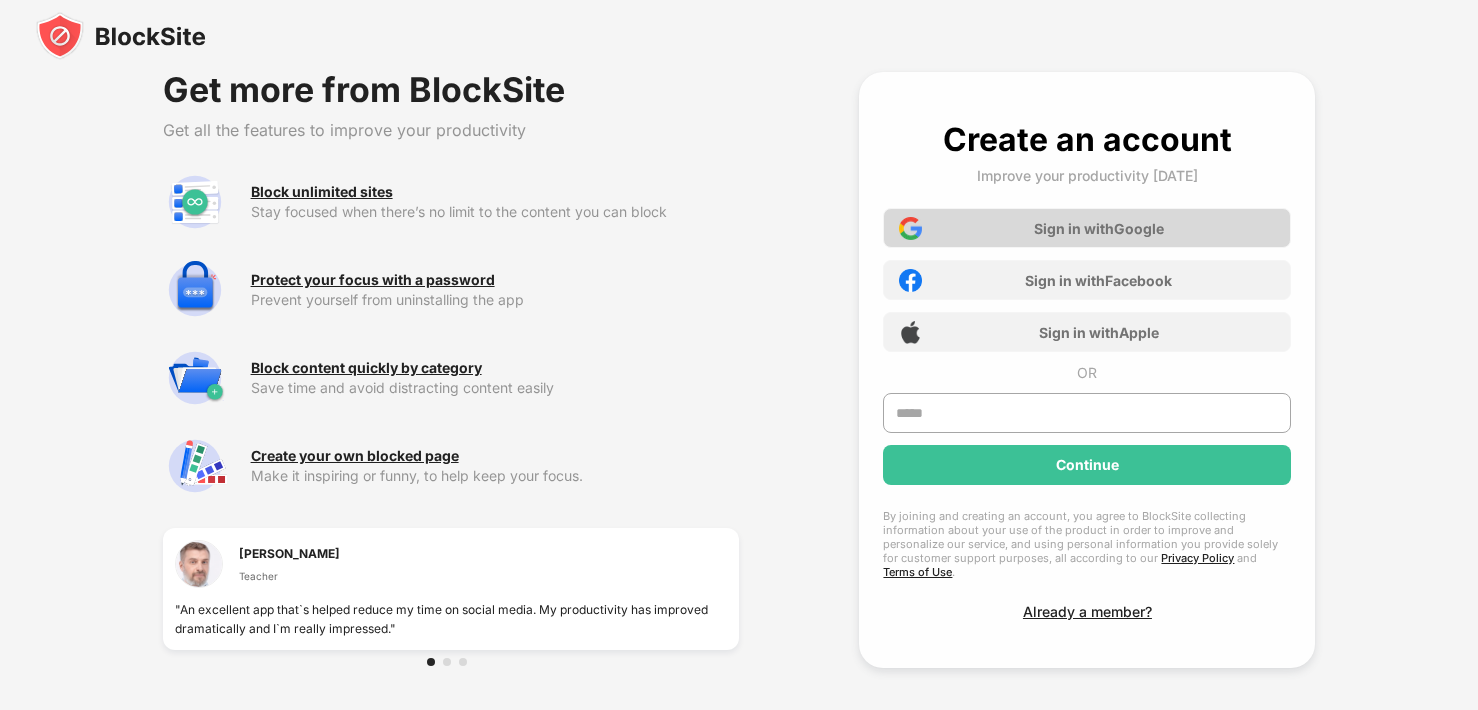 scroll, scrollTop: 0, scrollLeft: 0, axis: both 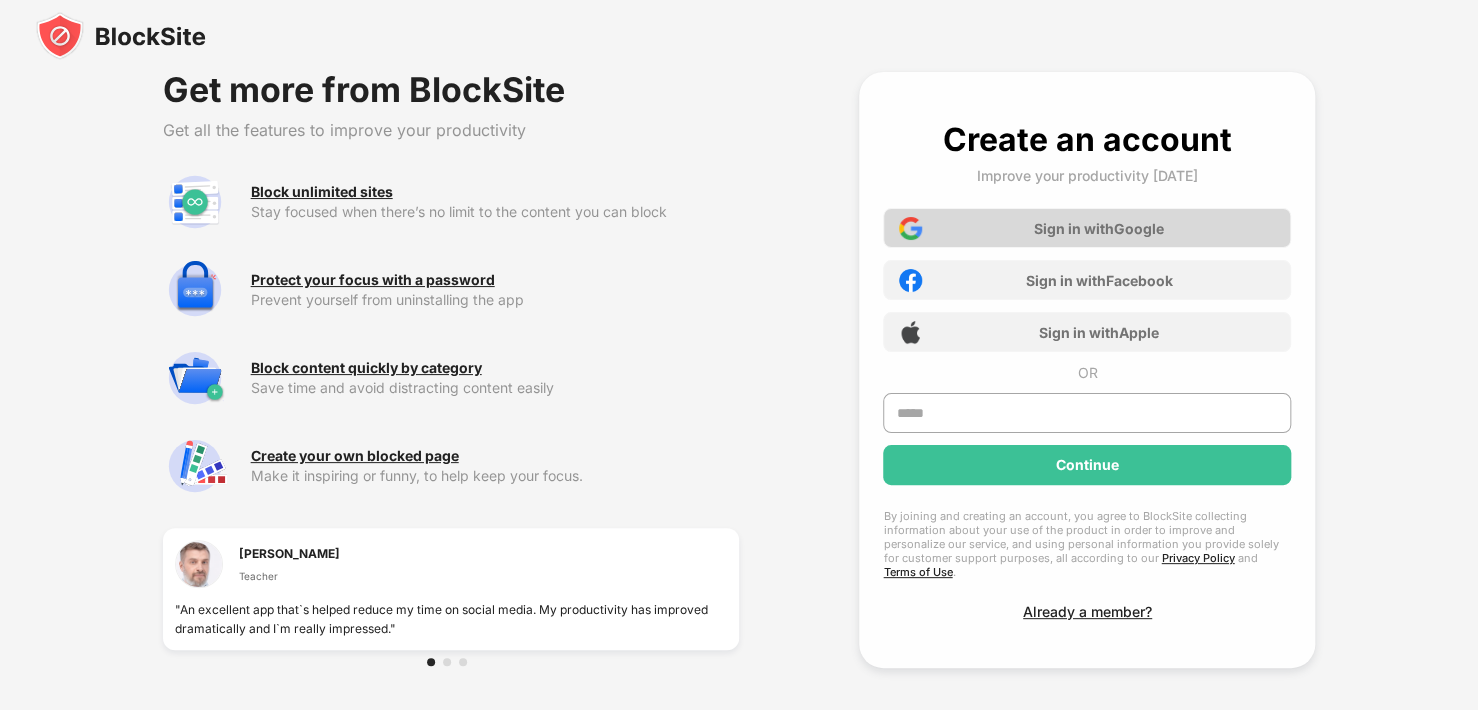 click on "Sign in with  Google" at bounding box center (1087, 228) 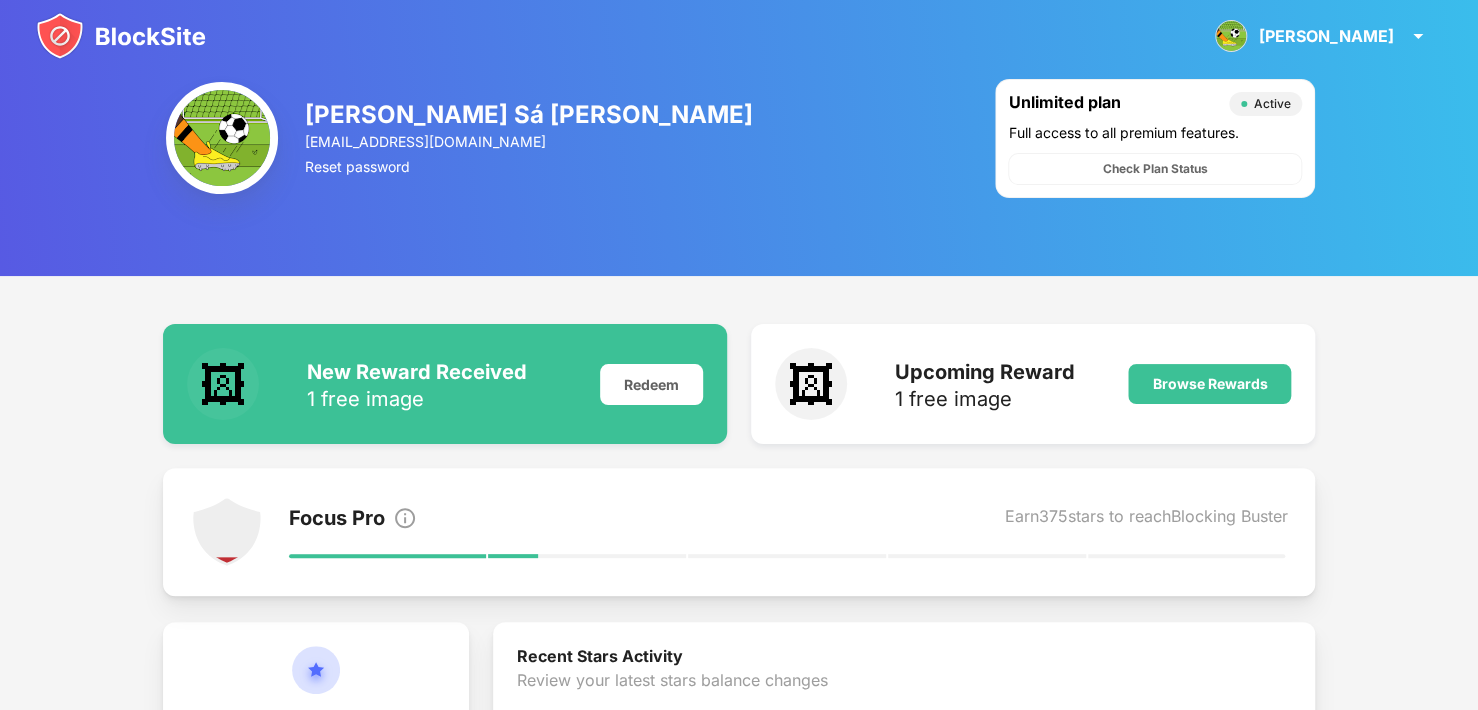 click on "João Pedro Sá Elias Padilha jpsep2020@gmail.com Reset password Unlimited plan Active Full access to all premium features. Check Plan Status" at bounding box center (739, 138) 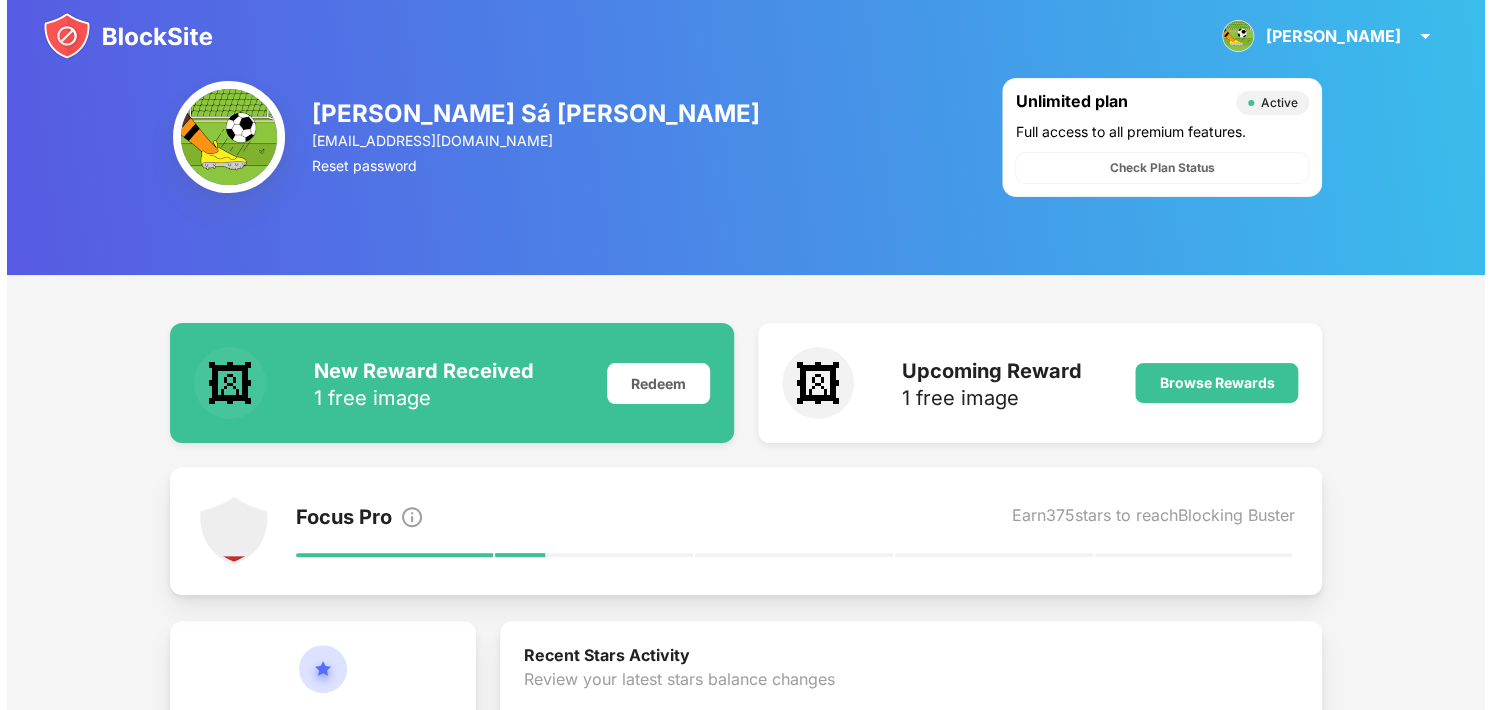 scroll, scrollTop: 0, scrollLeft: 0, axis: both 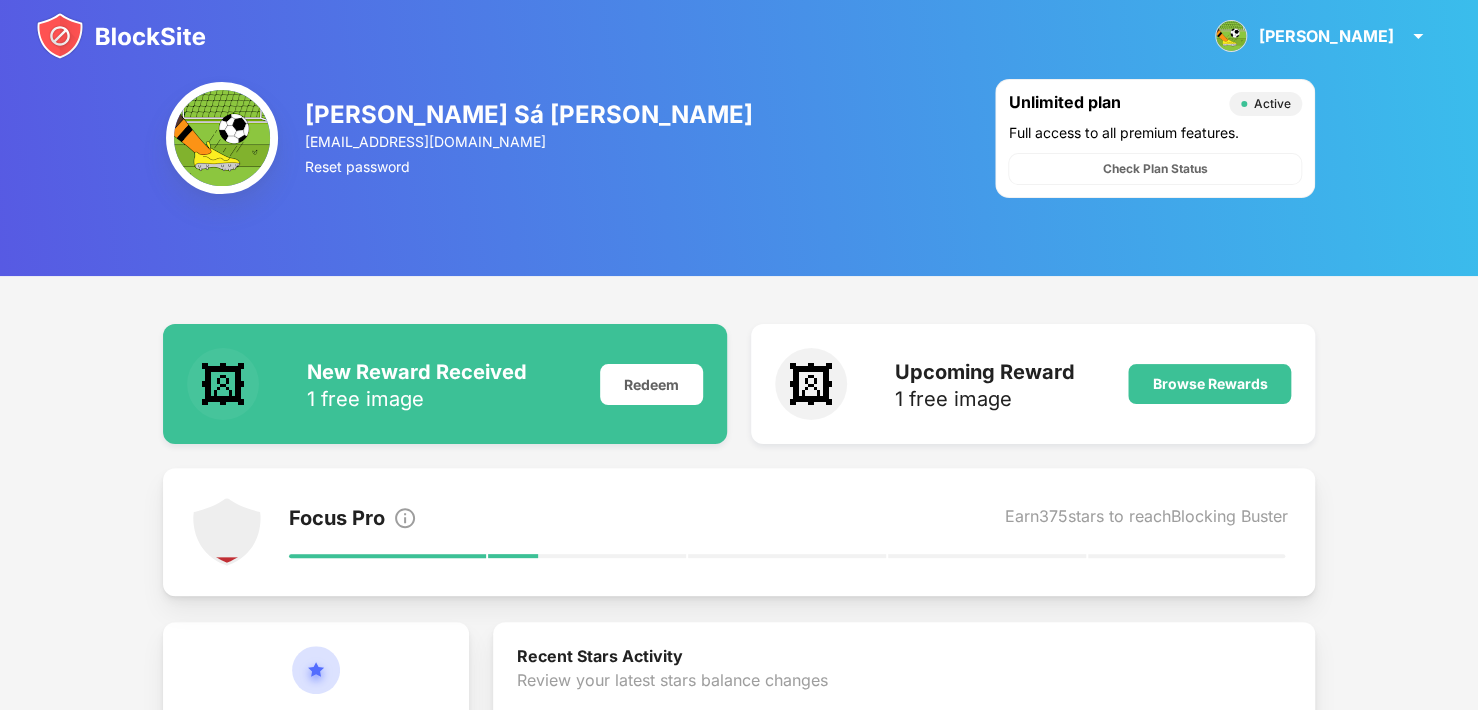 click on "João Pedro Sá Elias Padilha jpsep2020@gmail.com Reset password Unlimited plan Active Full access to all premium features. Check Plan Status" at bounding box center (739, 138) 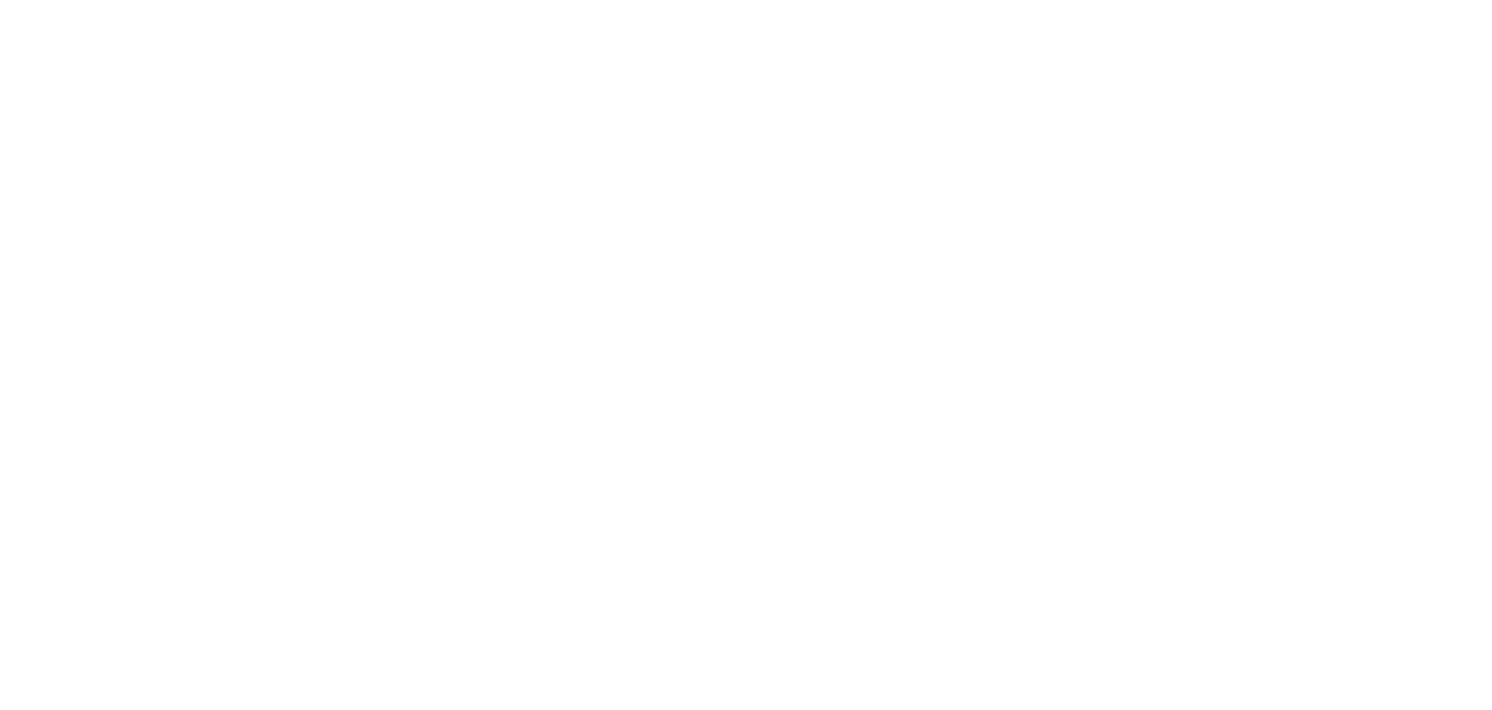 click at bounding box center [746, 0] 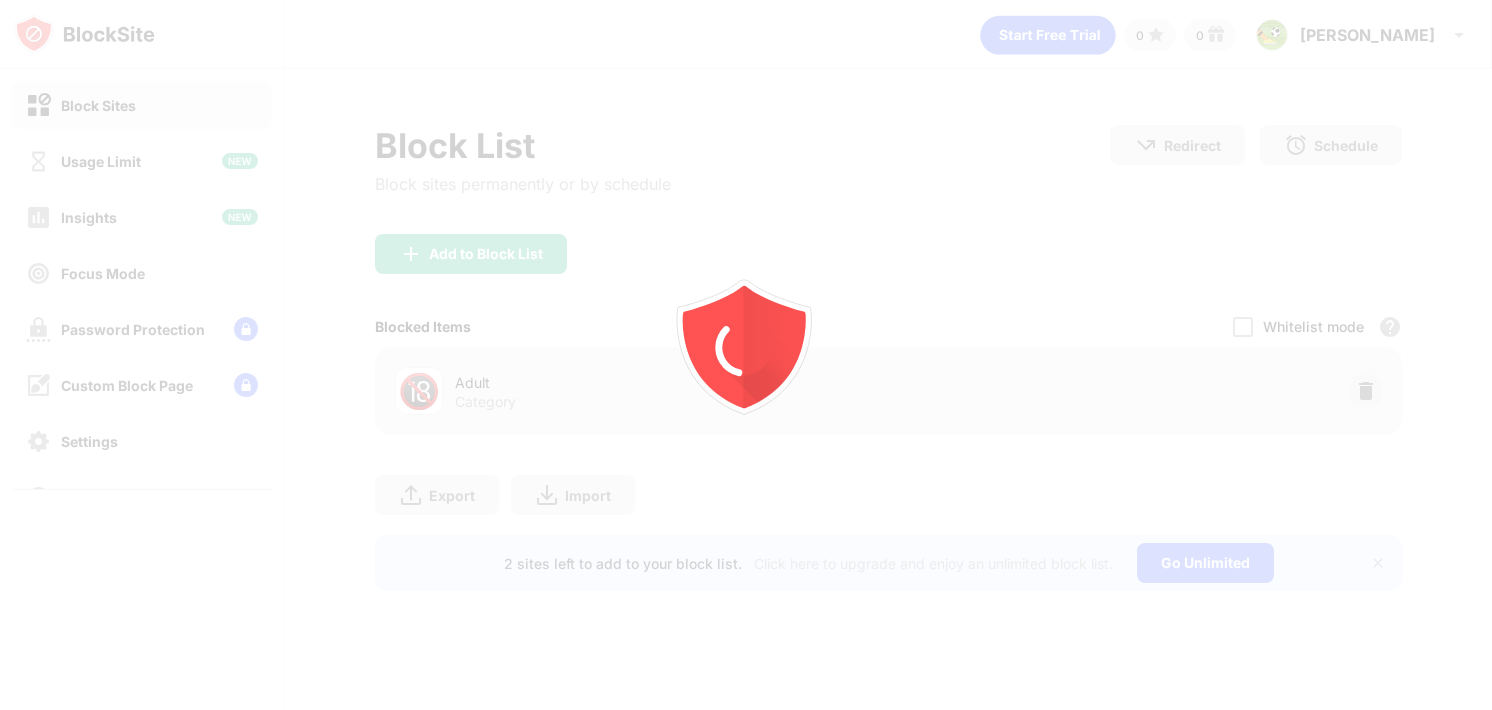 scroll, scrollTop: 0, scrollLeft: 0, axis: both 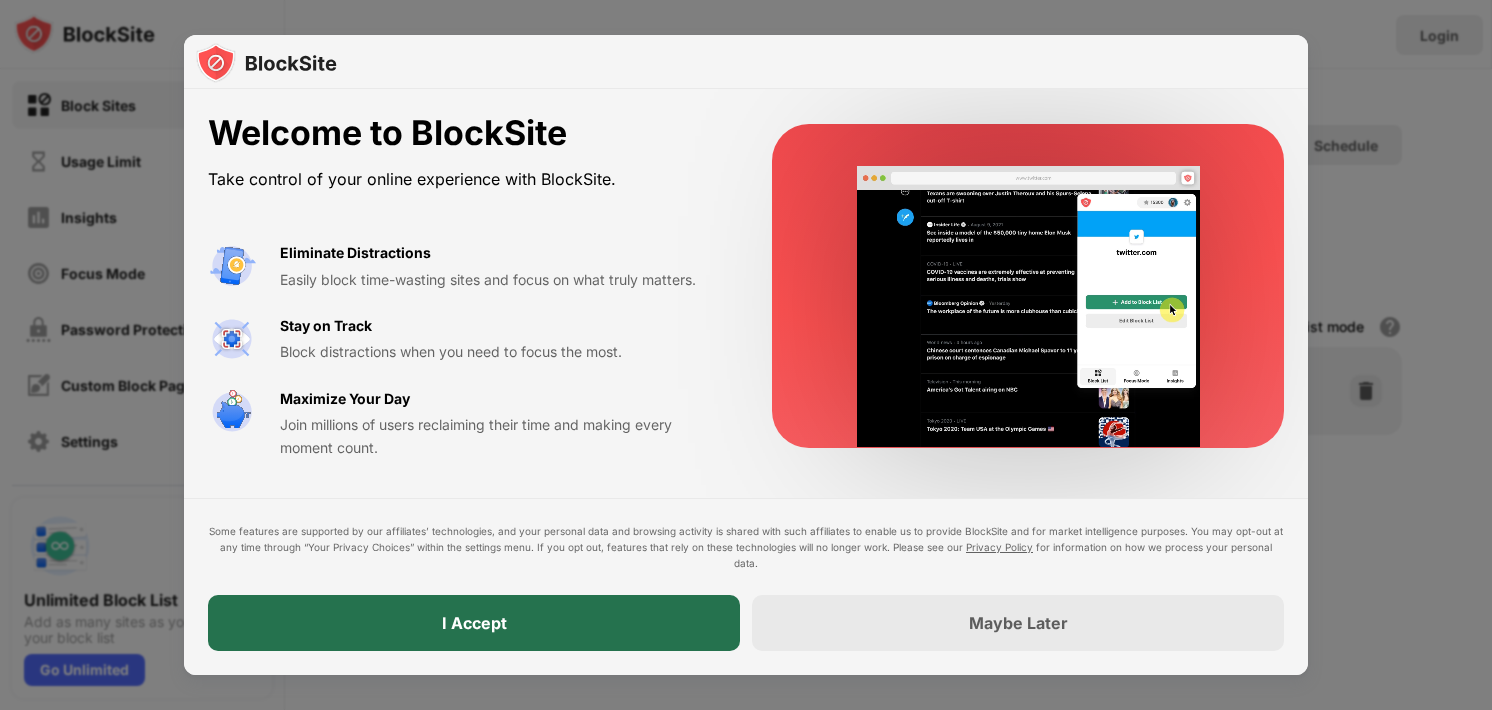 click on "I Accept" at bounding box center (474, 623) 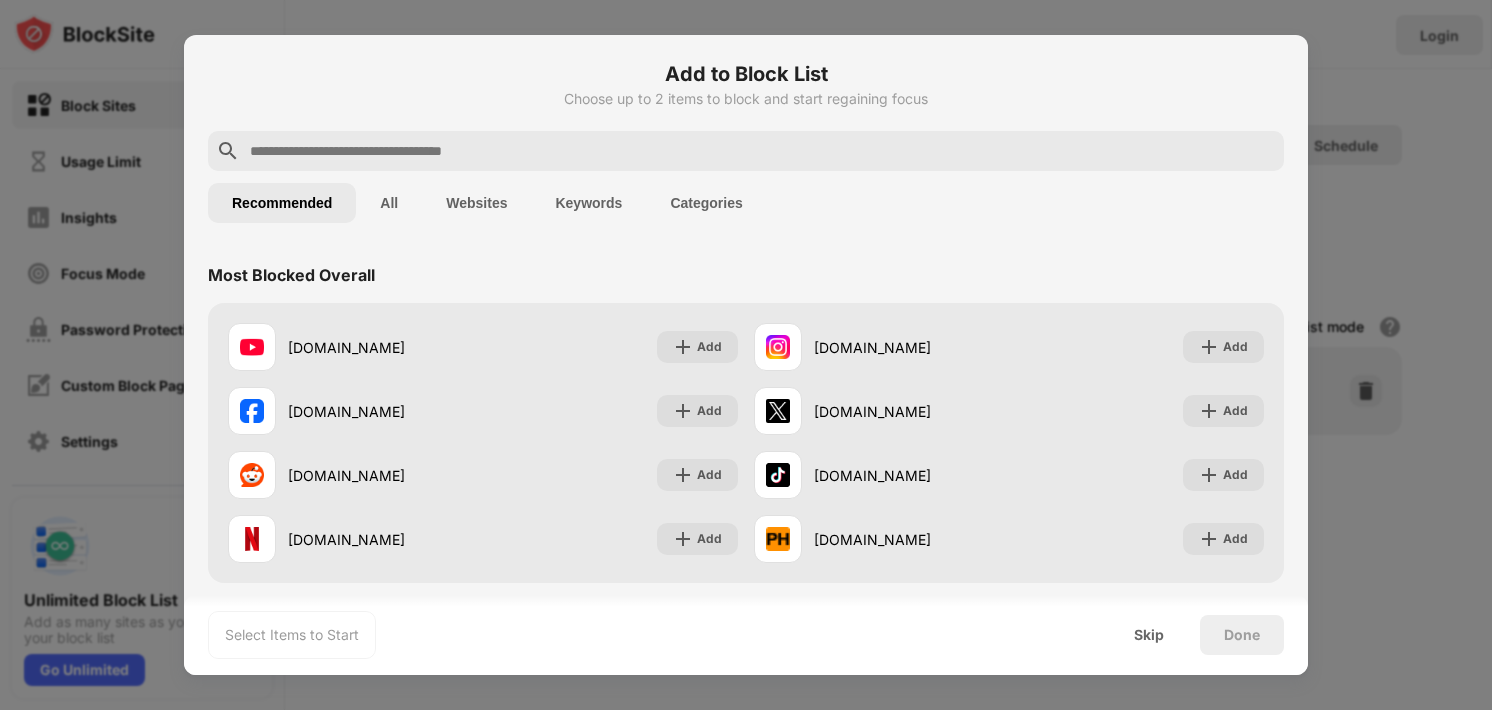 click on "All" at bounding box center [389, 203] 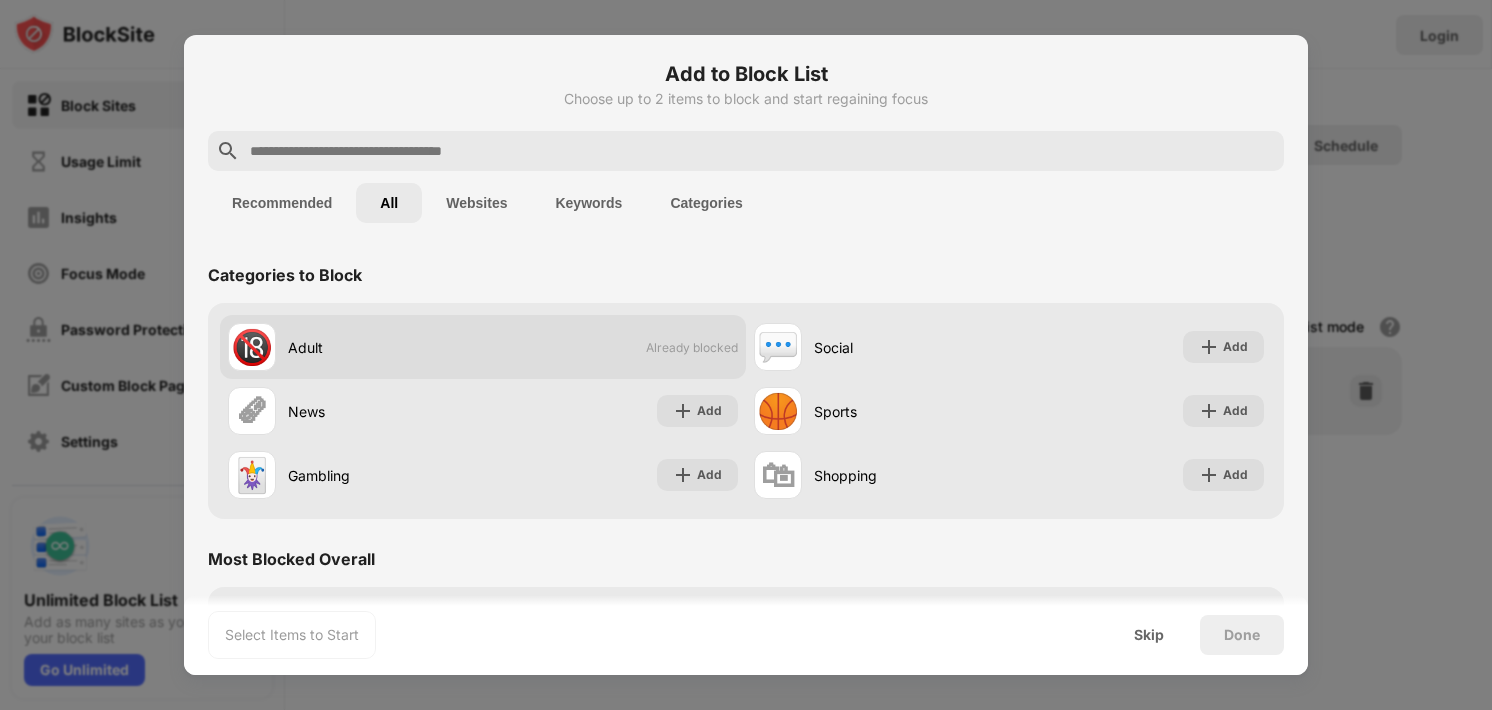 click on "Adult" at bounding box center [385, 347] 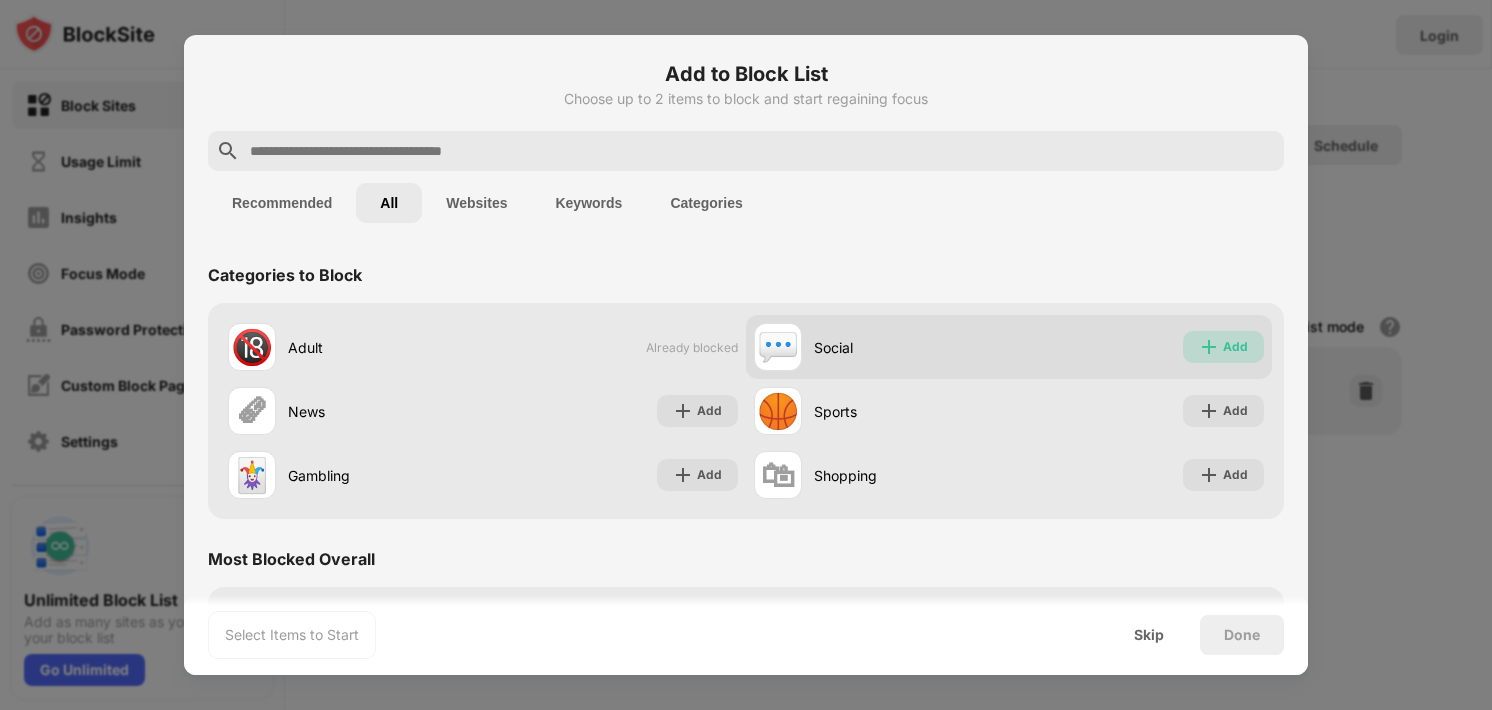 click on "Add" at bounding box center (1223, 347) 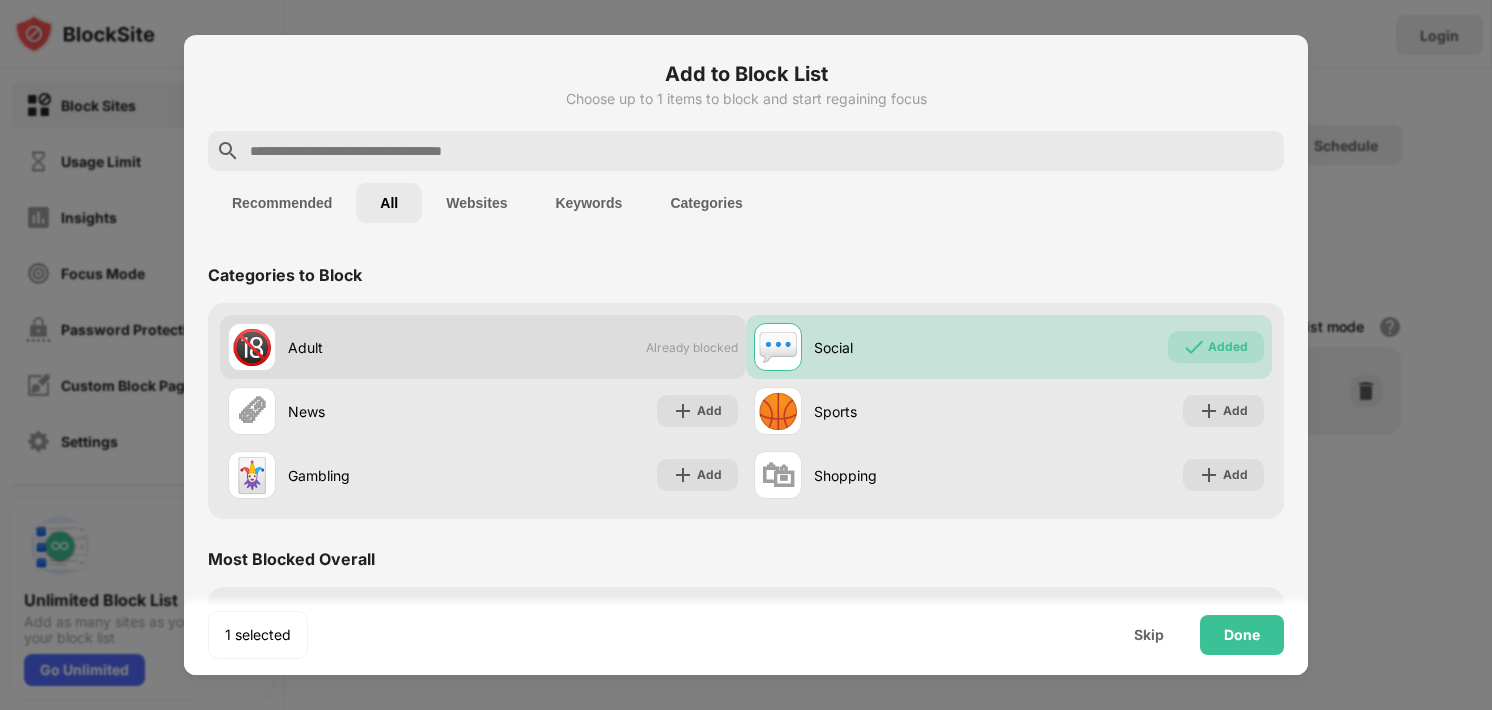 click on "Already blocked" at bounding box center [692, 347] 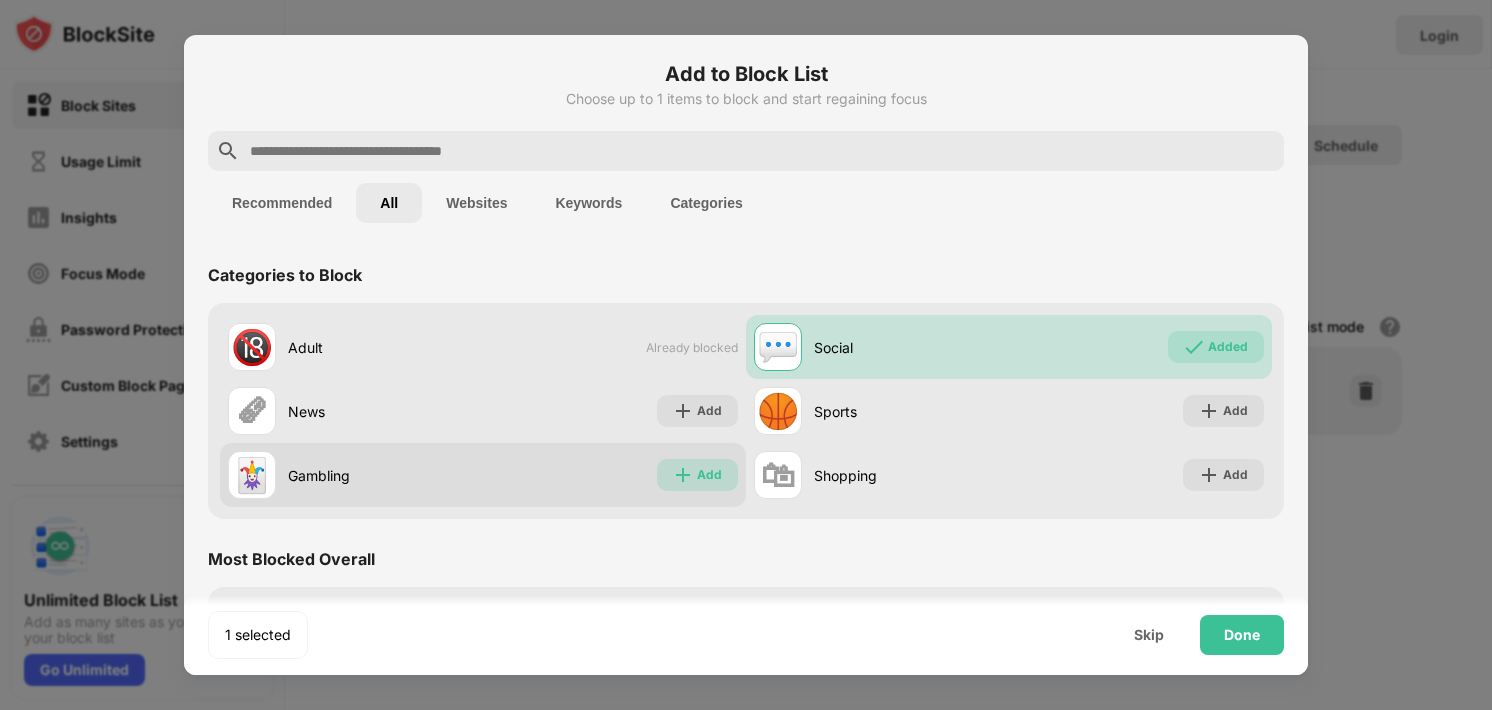 click at bounding box center (683, 475) 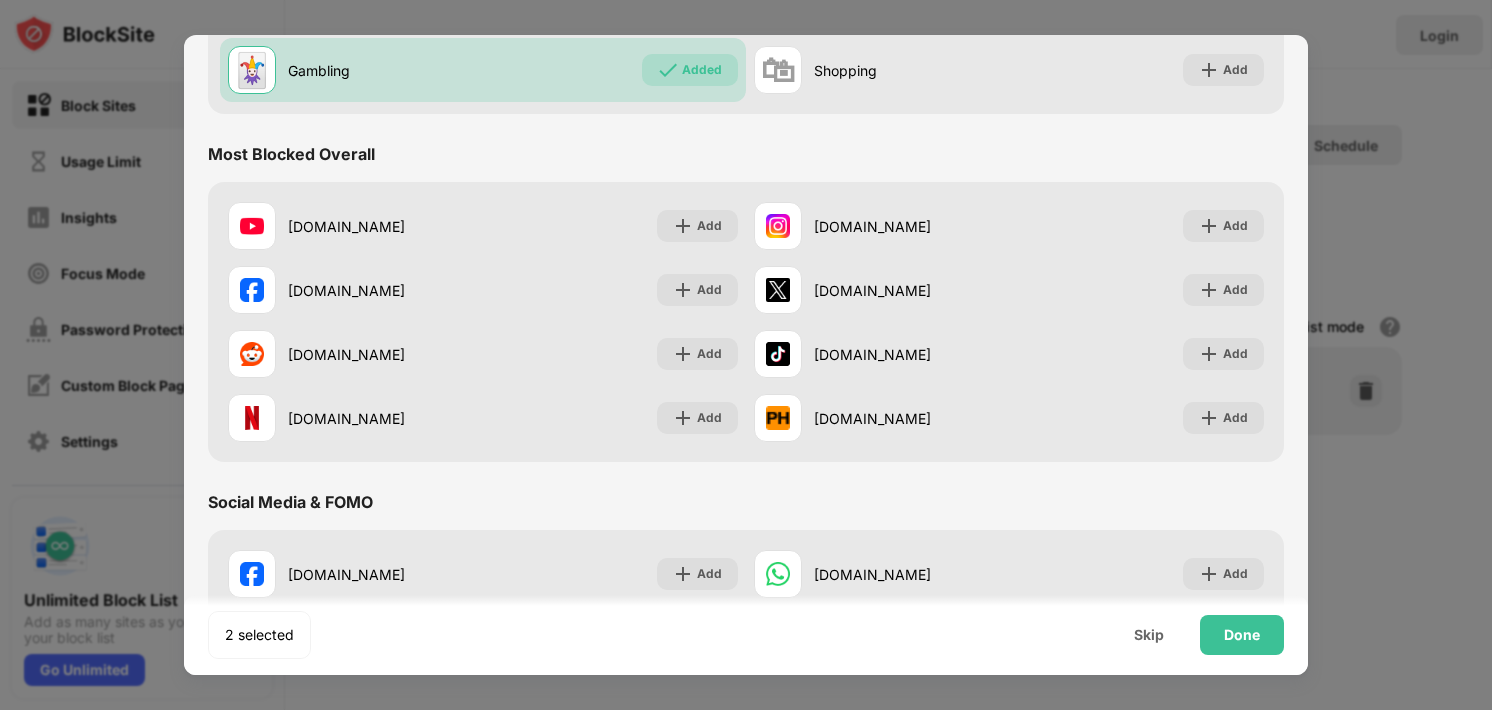 scroll, scrollTop: 516, scrollLeft: 0, axis: vertical 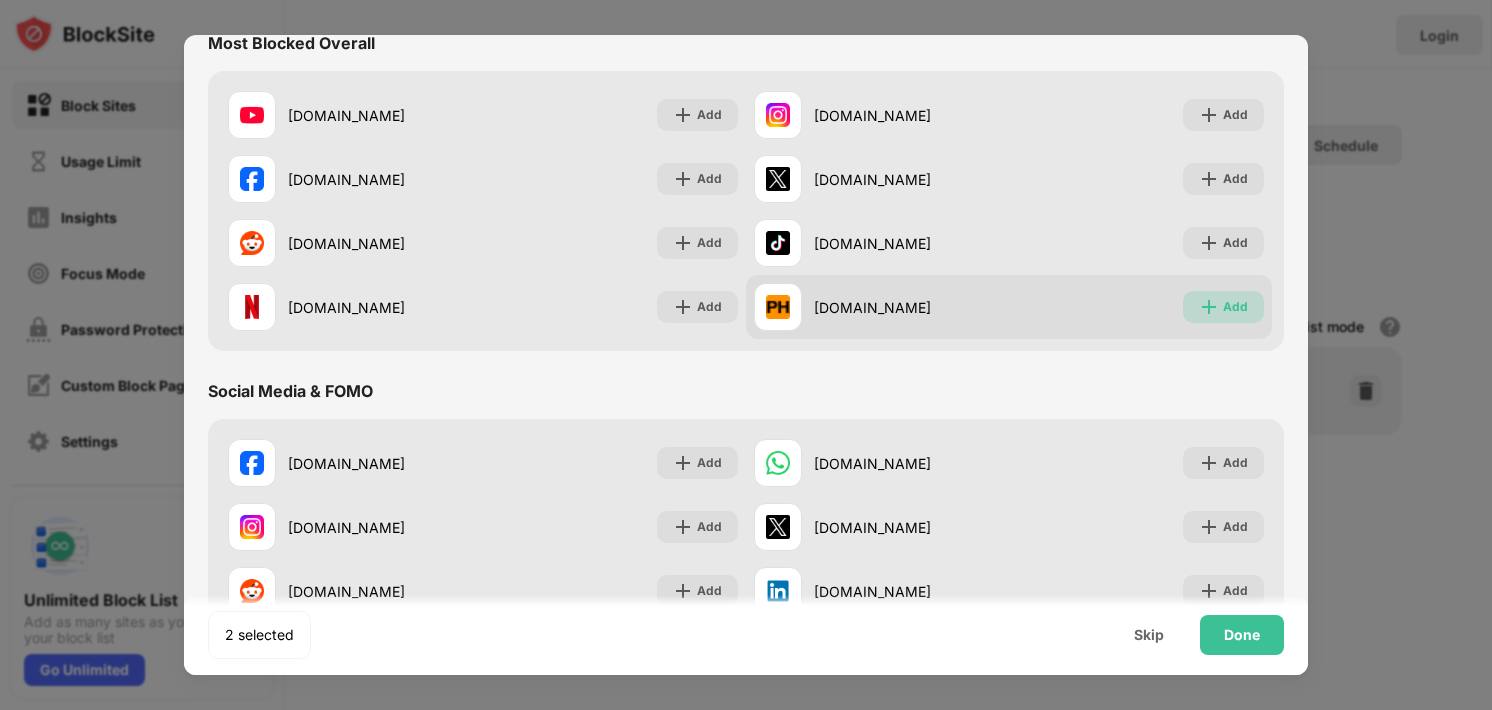 click on "Add" at bounding box center (1235, 307) 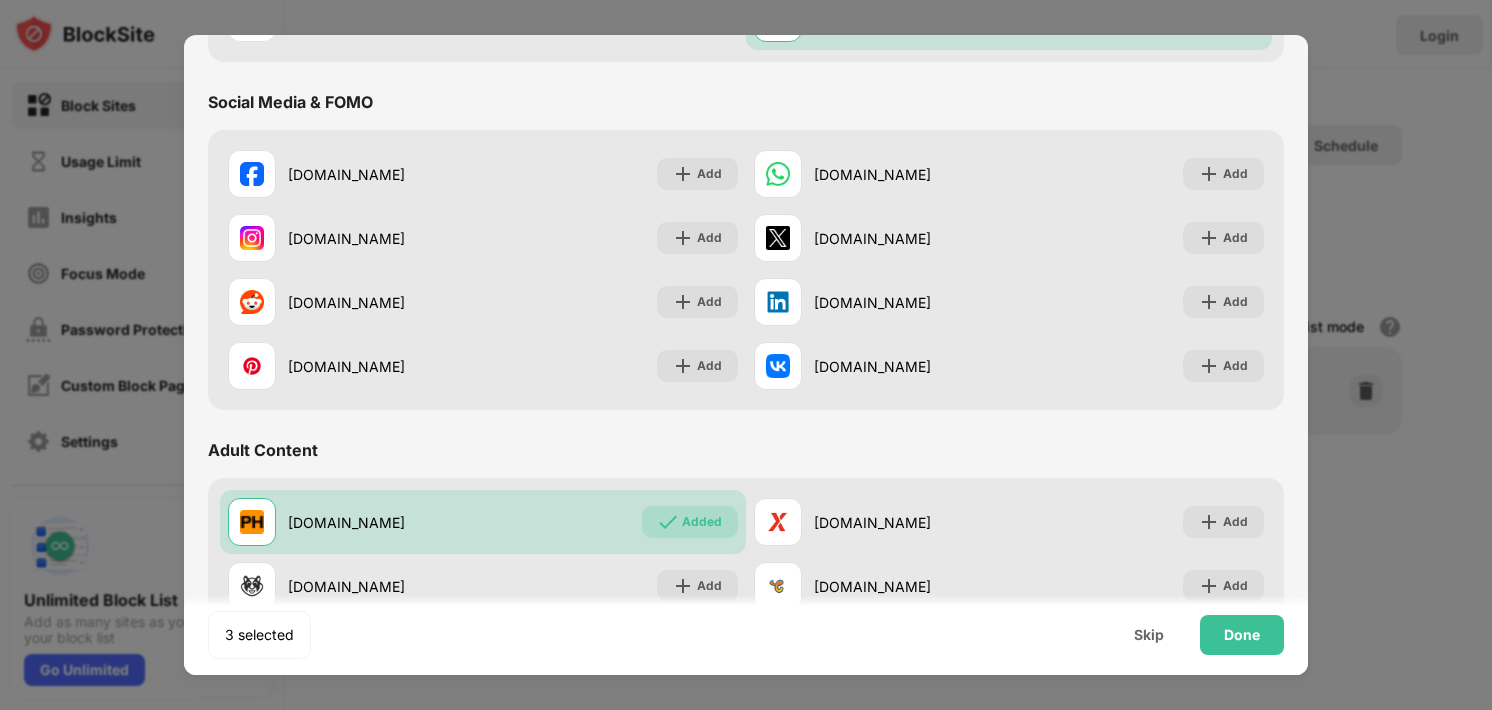scroll, scrollTop: 789, scrollLeft: 0, axis: vertical 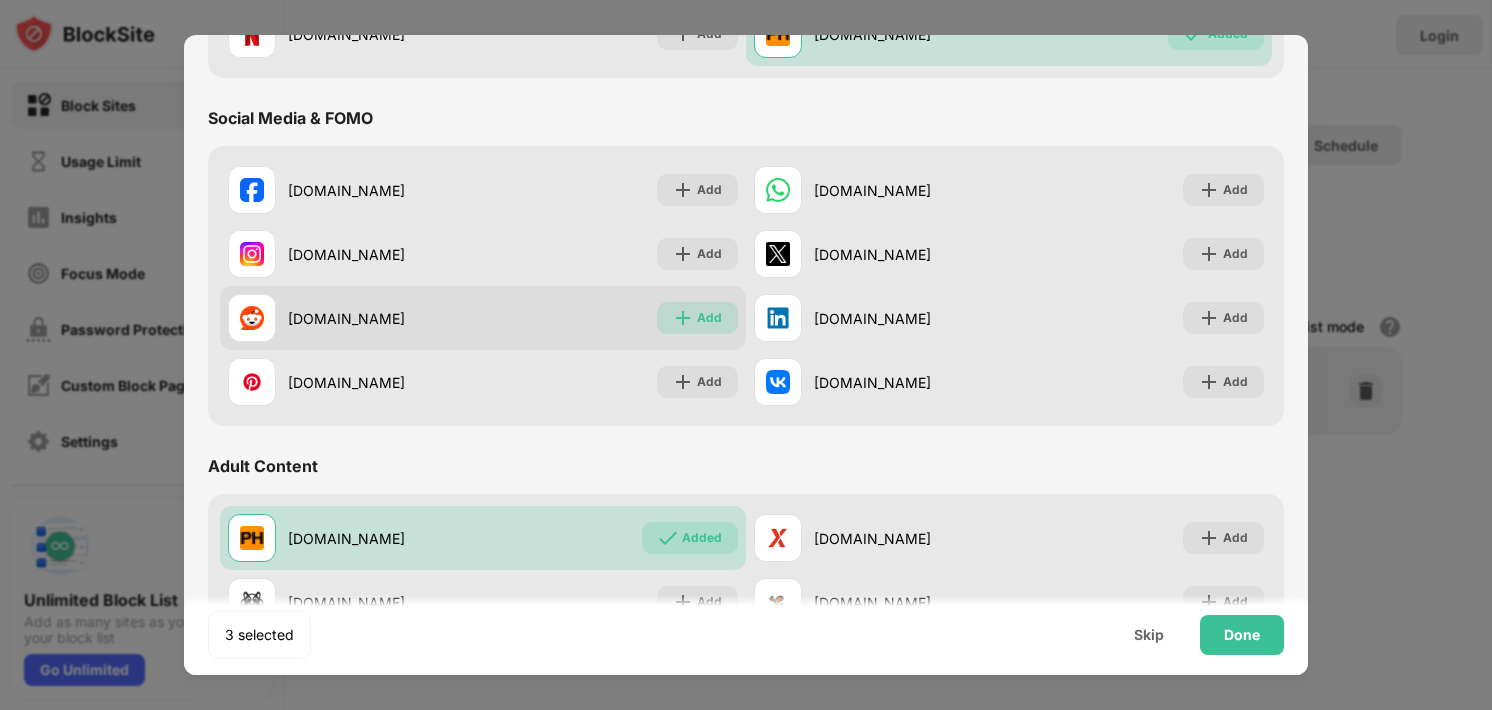 click on "Add" at bounding box center [697, 318] 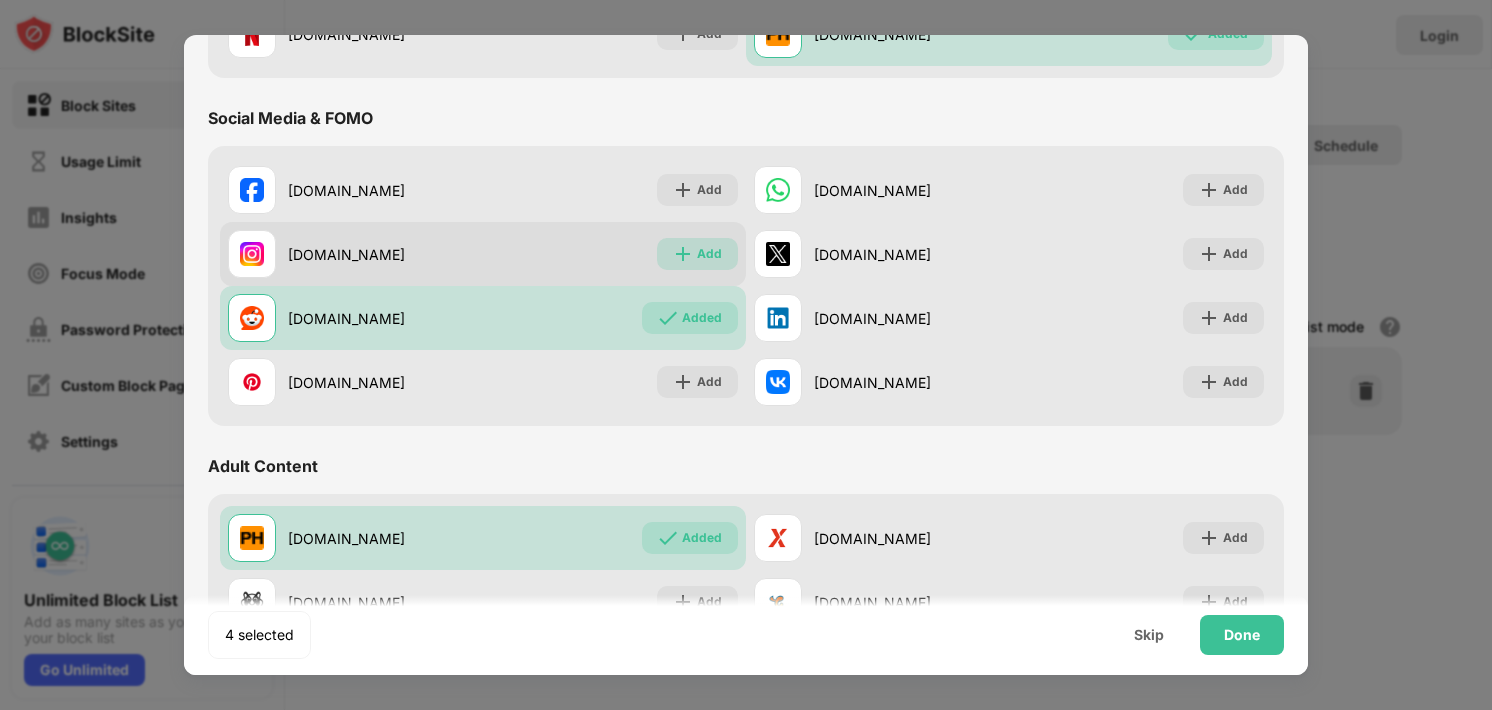 click at bounding box center [683, 254] 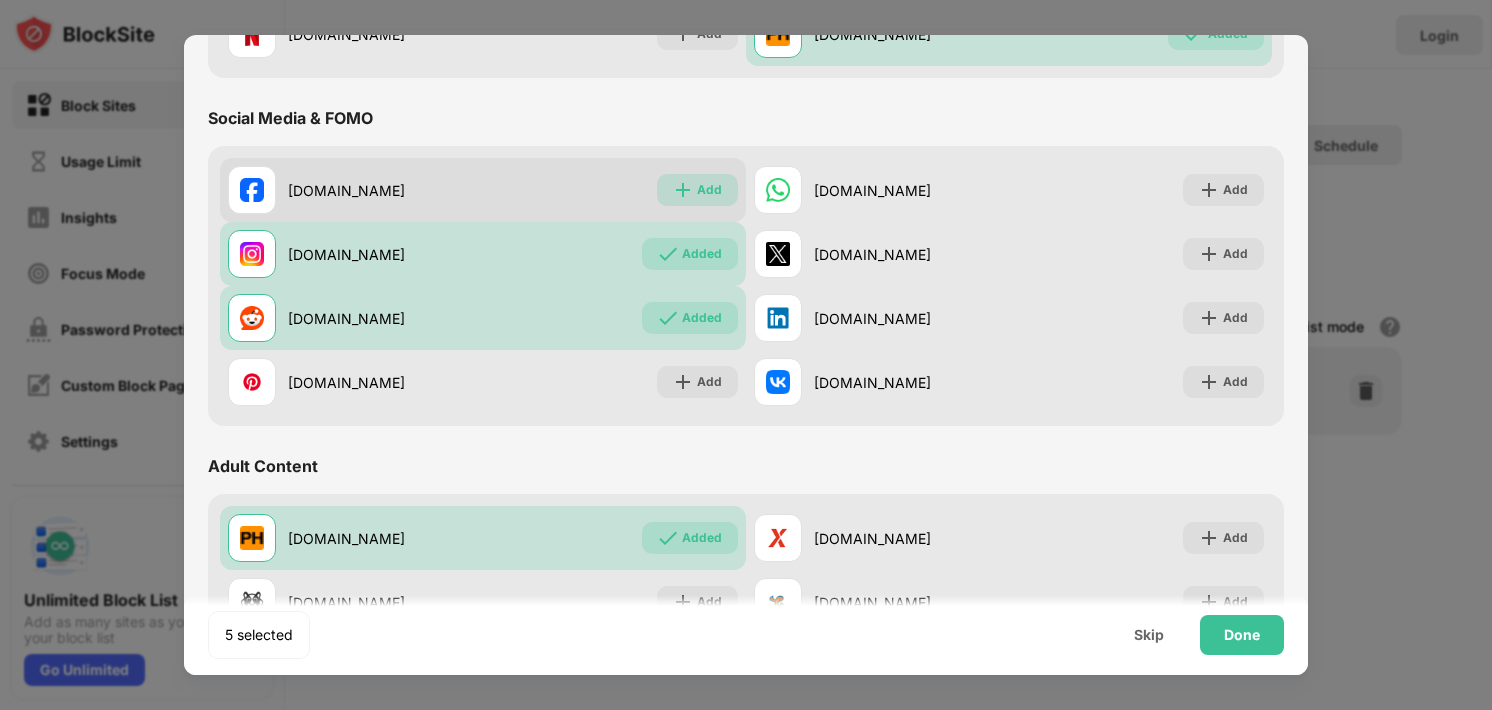 click on "Add" at bounding box center (697, 190) 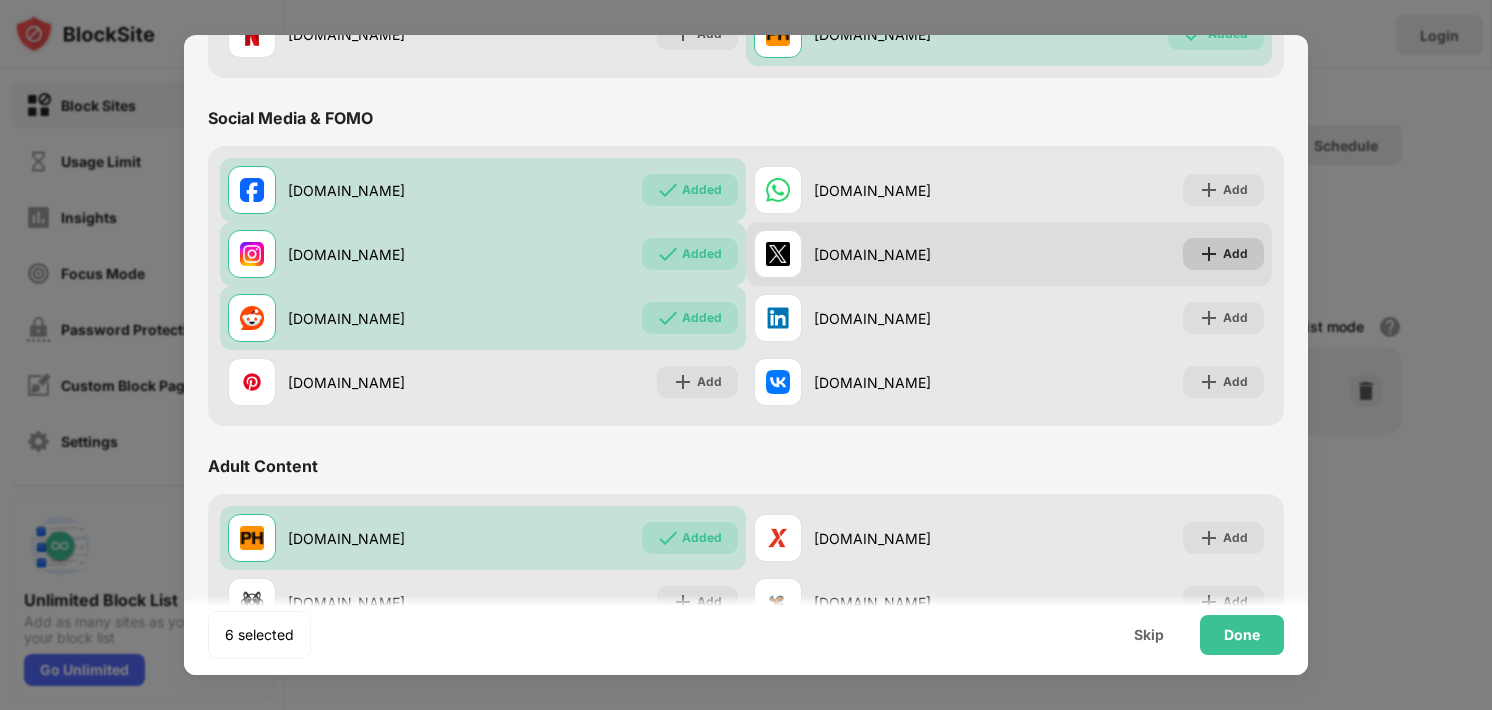 click on "Add" at bounding box center (1235, 254) 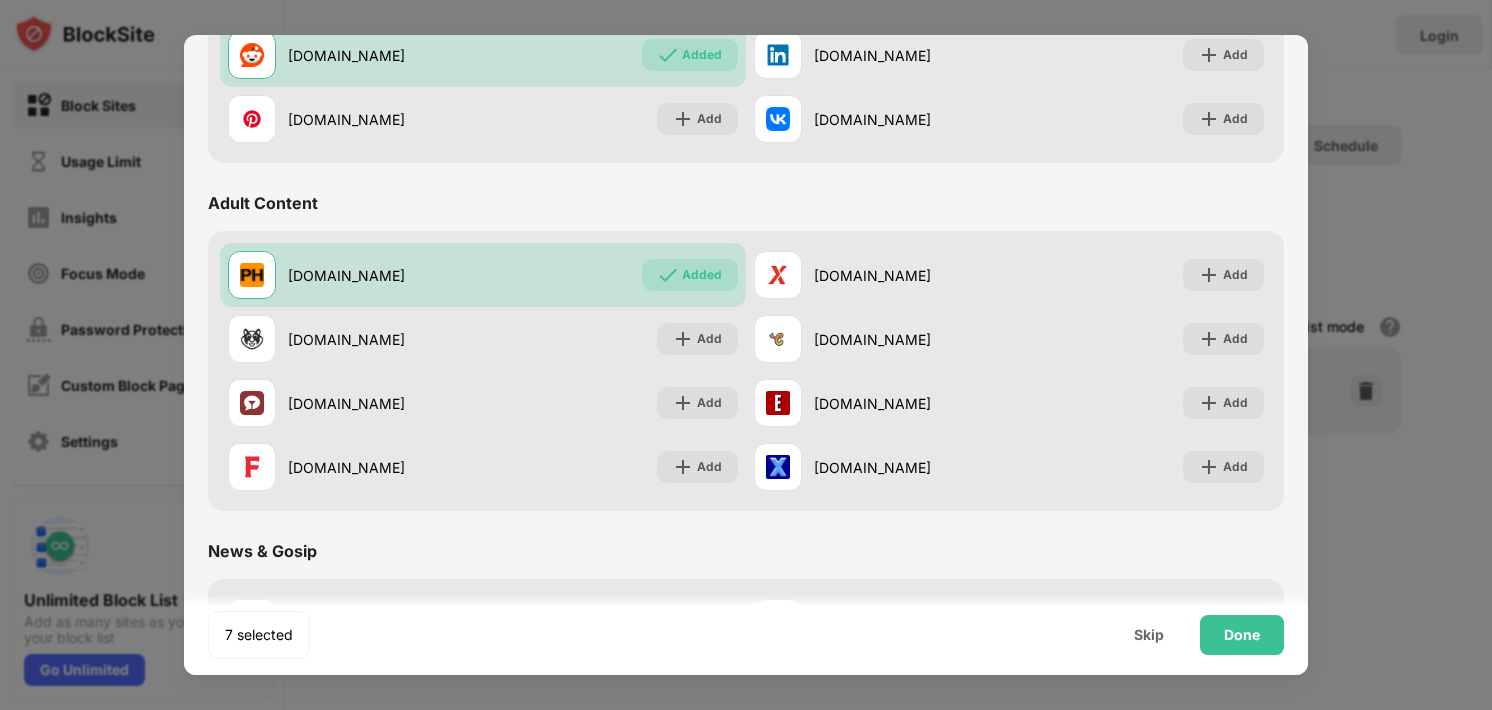 scroll, scrollTop: 1068, scrollLeft: 0, axis: vertical 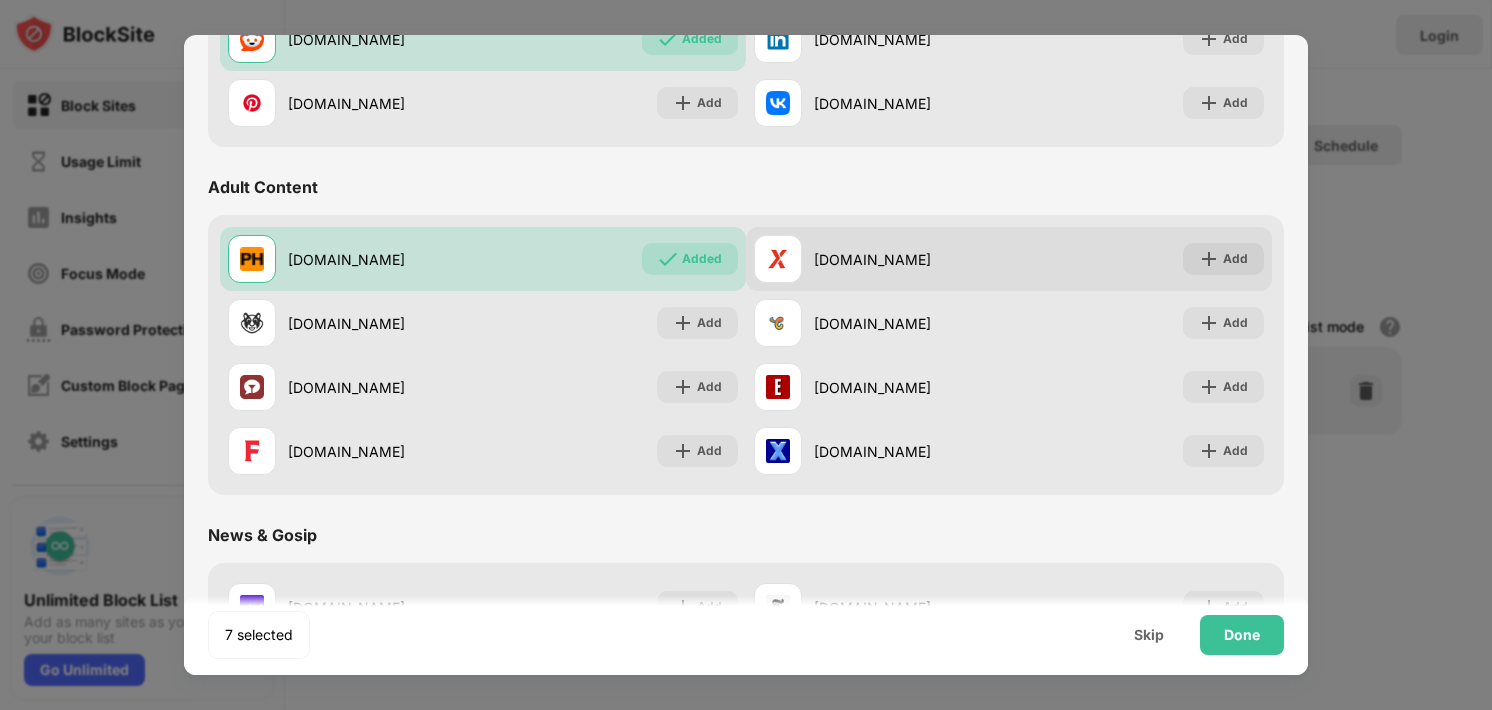 click on "xvideos.com Add" at bounding box center (1009, 259) 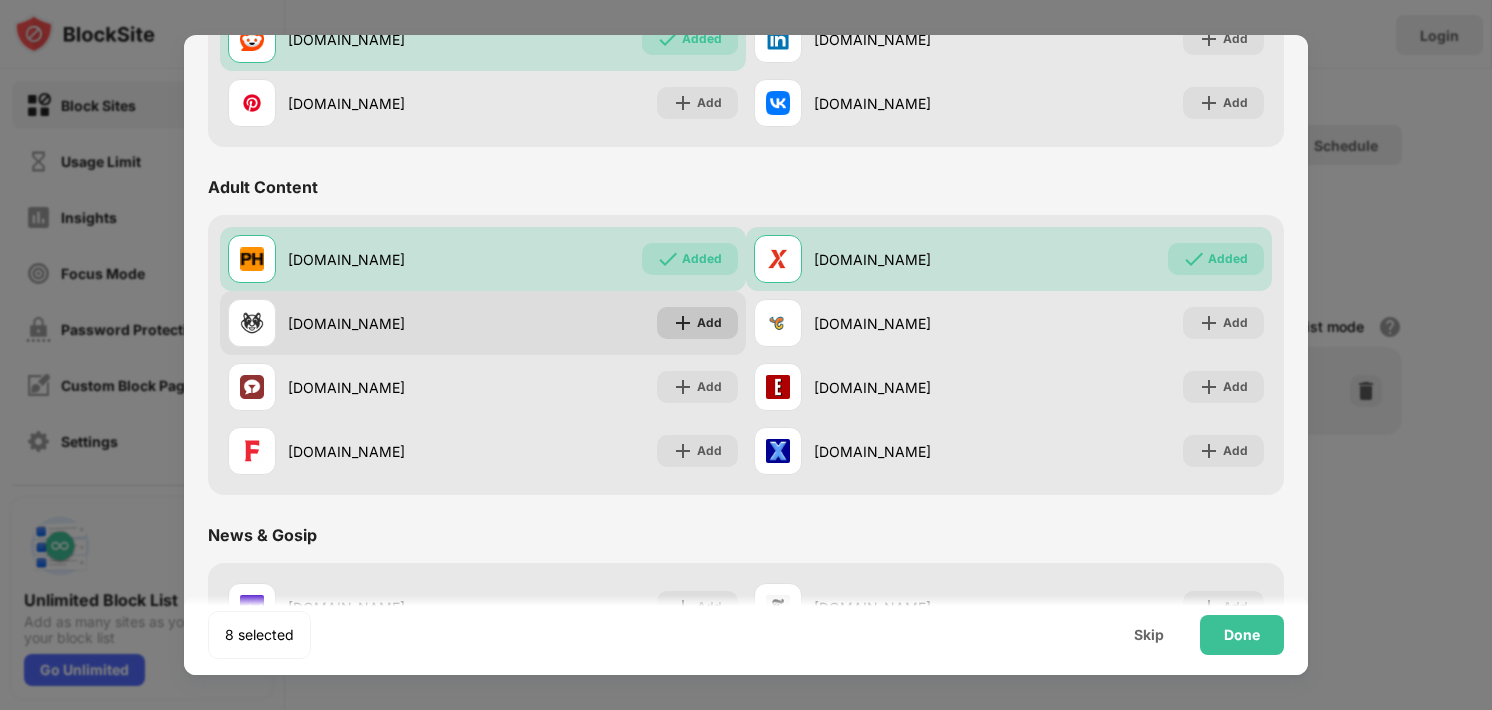 click on "Add" at bounding box center [709, 323] 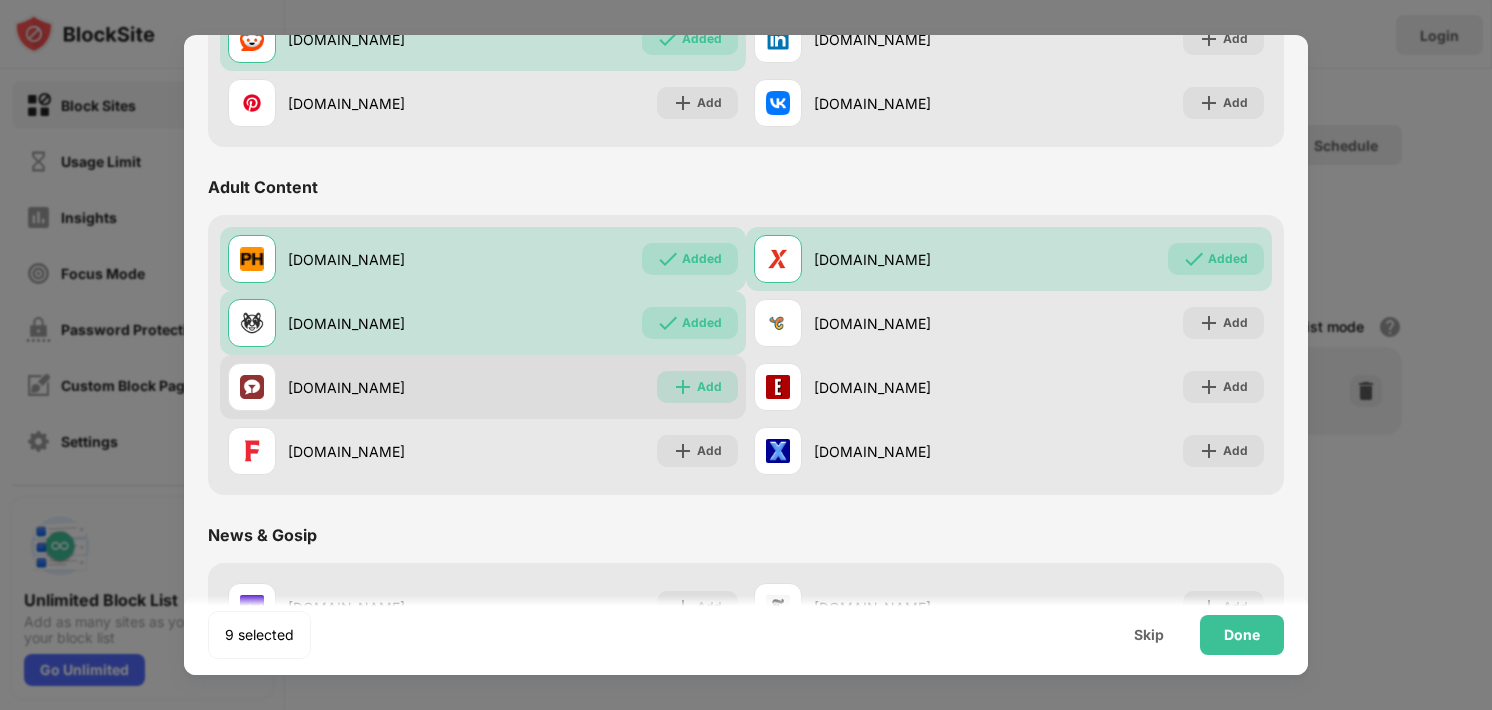 click on "Add" at bounding box center [709, 387] 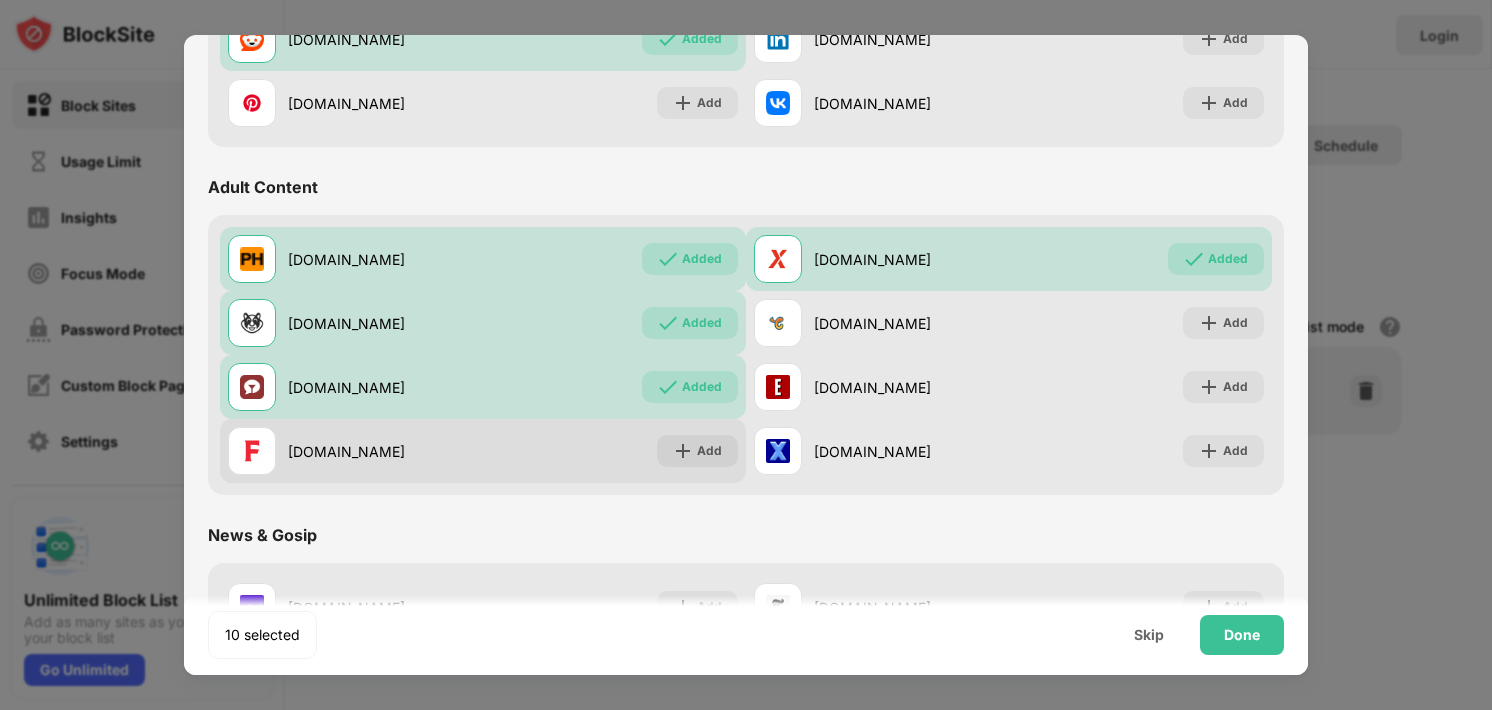 click on "Add" at bounding box center (697, 451) 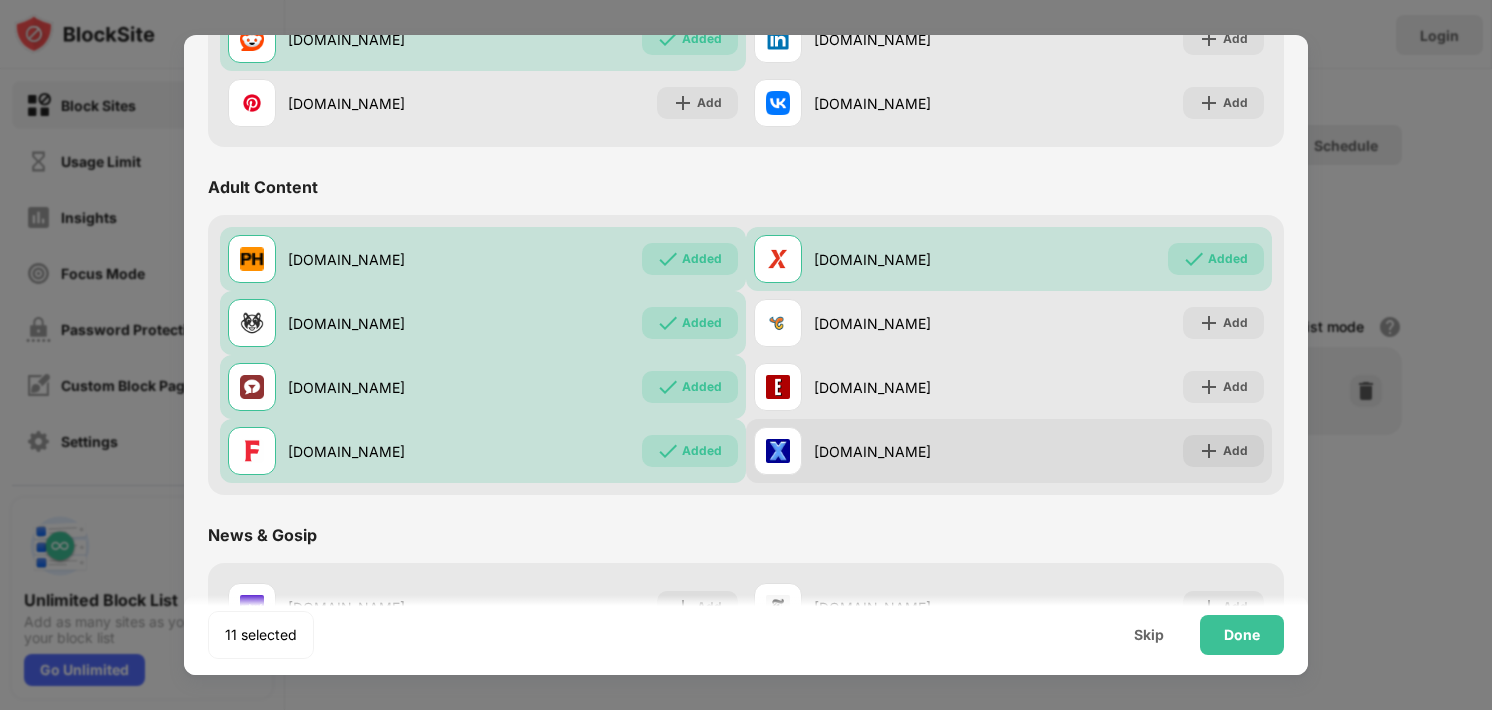 click on "xnxx.com Add" at bounding box center [1009, 451] 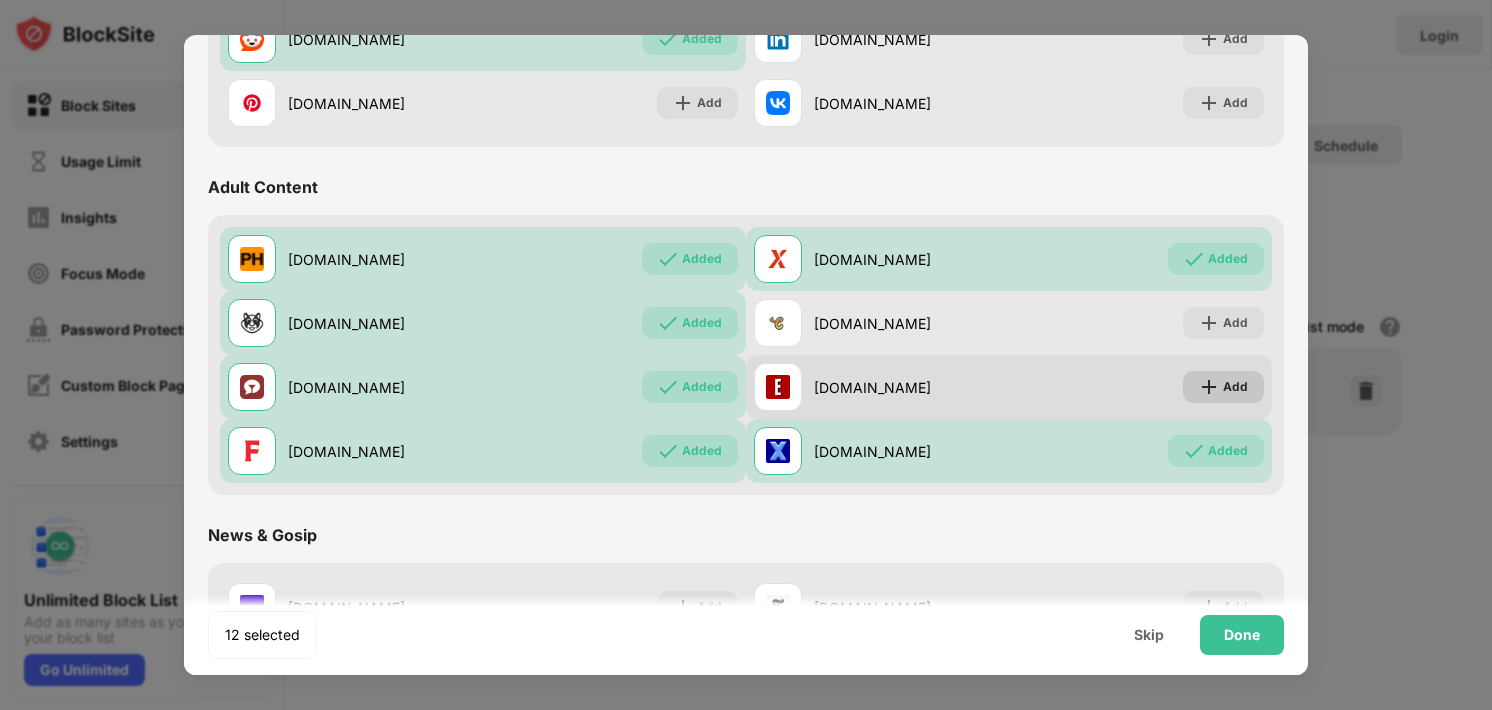 click at bounding box center (1209, 387) 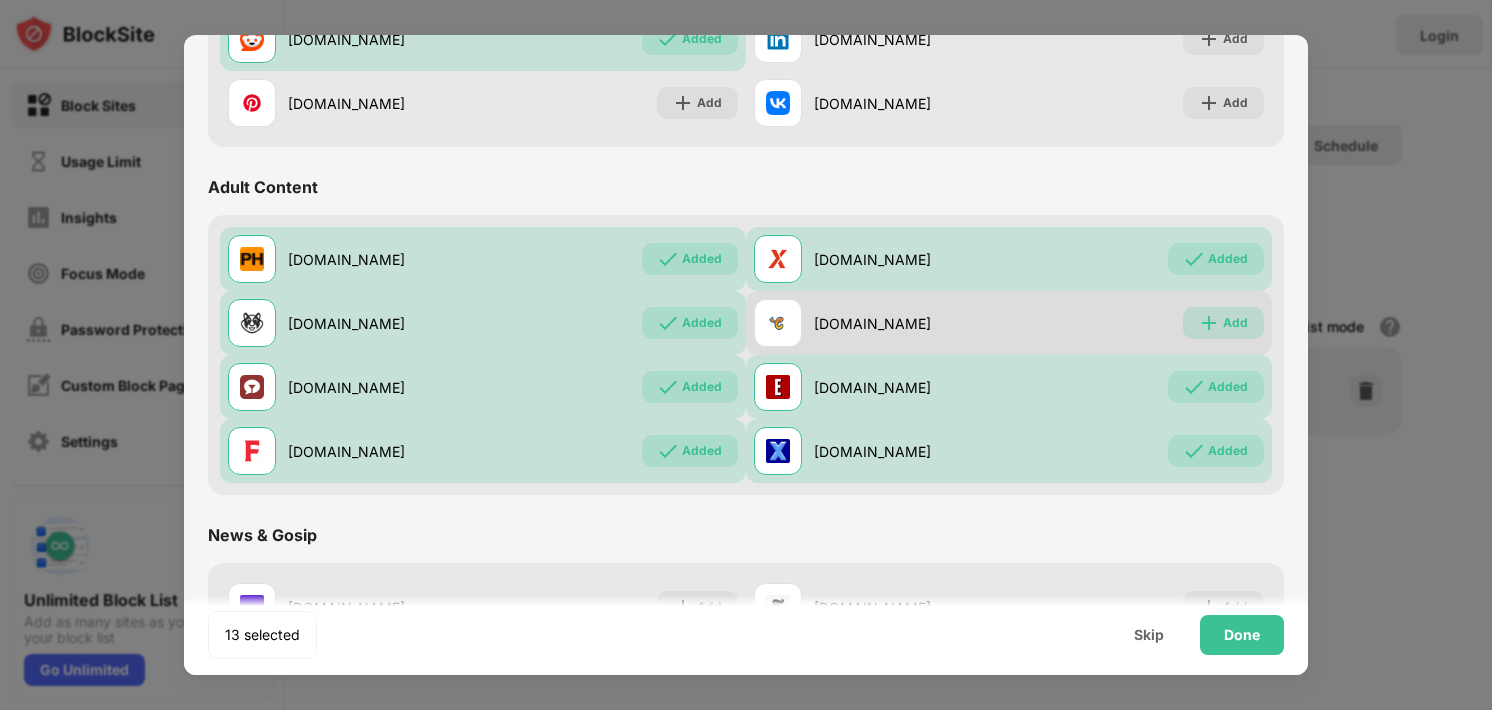 click at bounding box center [1209, 323] 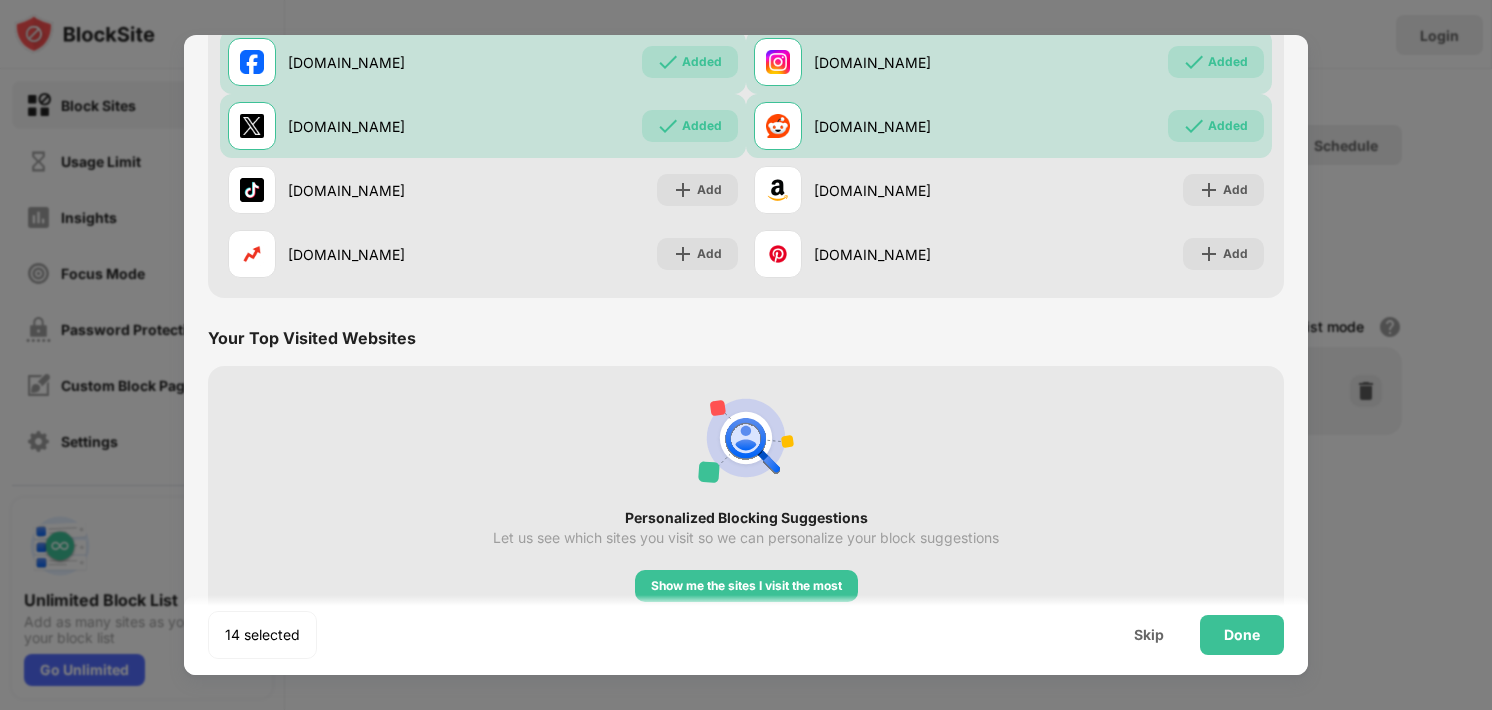 scroll, scrollTop: 3380, scrollLeft: 0, axis: vertical 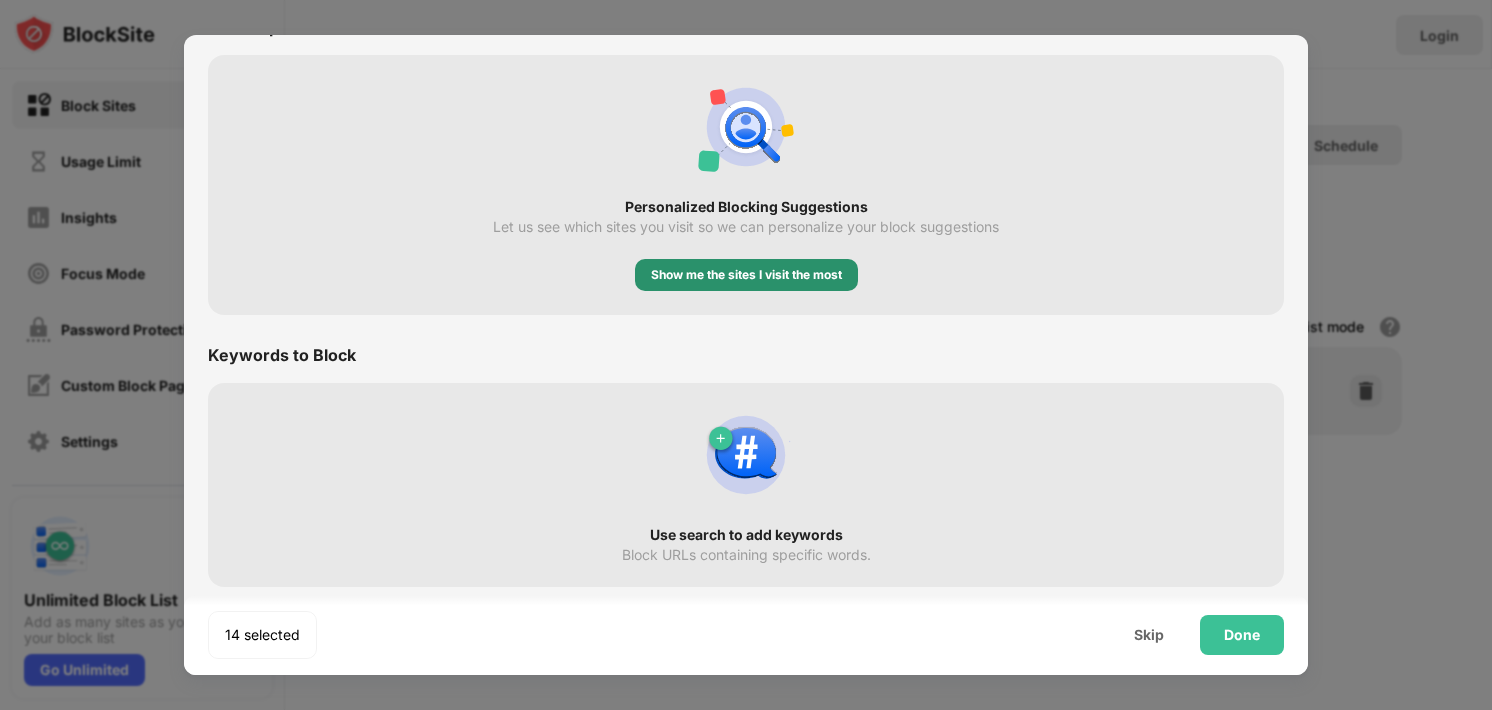 click on "Show me the sites I visit the most" at bounding box center (746, 275) 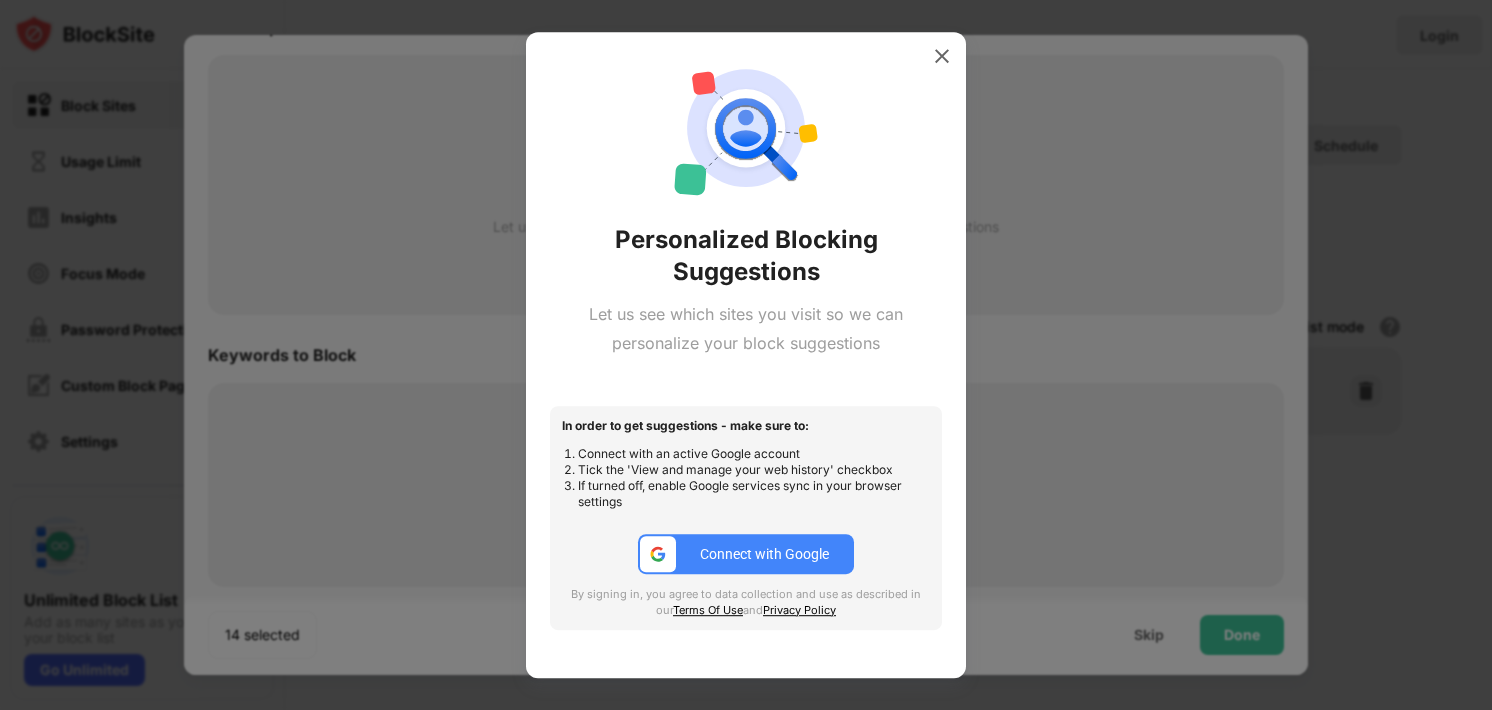 click on "Connect with Google" at bounding box center [746, 554] 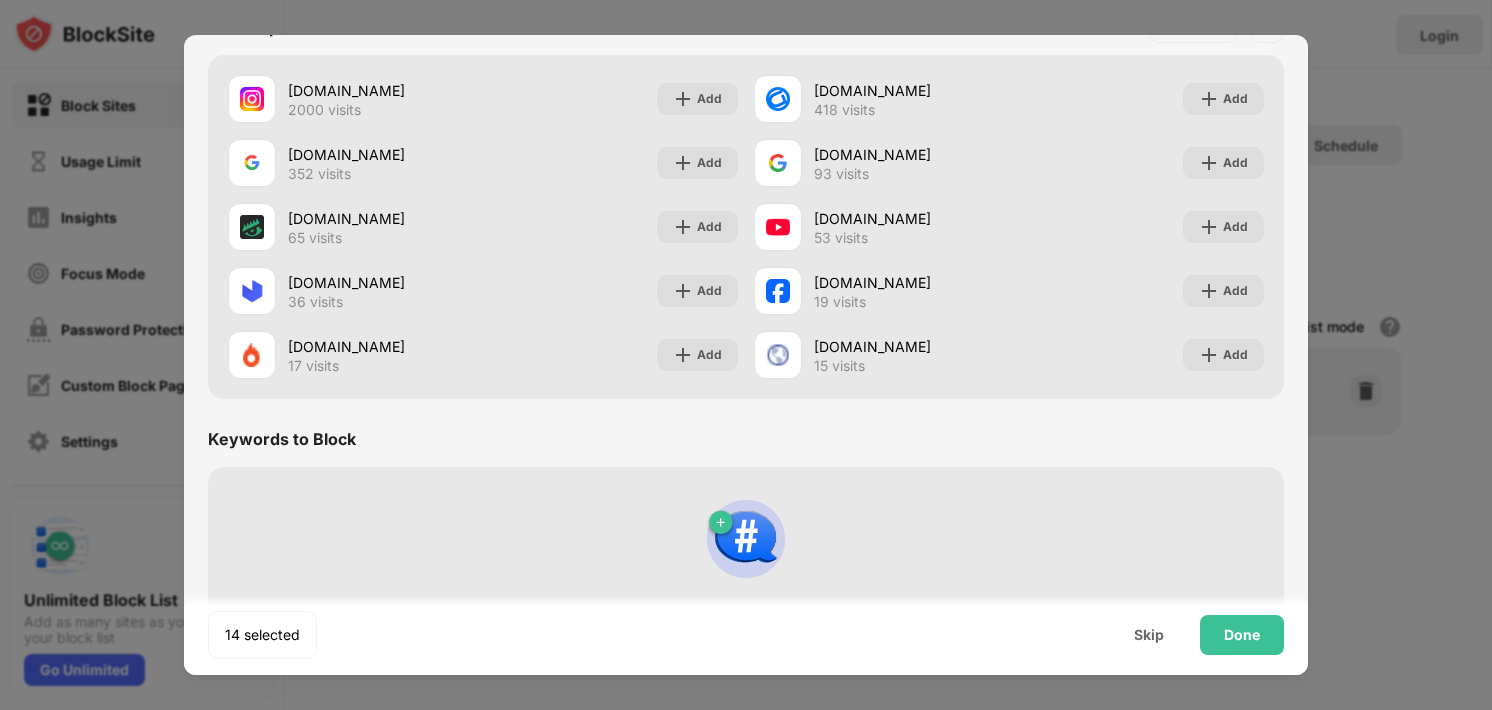click on "Use search to add keywords Block URLs containing specific words." at bounding box center [746, 569] 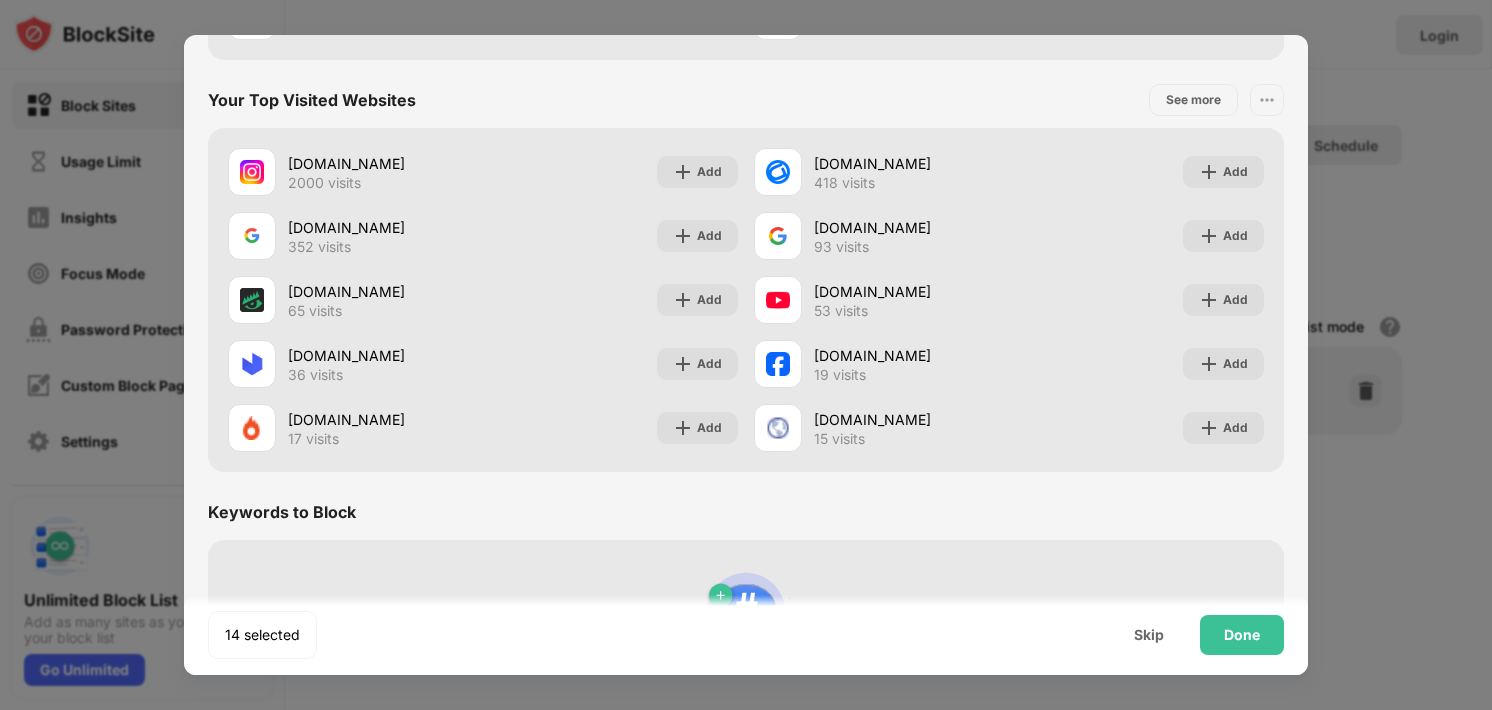 scroll, scrollTop: 3300, scrollLeft: 0, axis: vertical 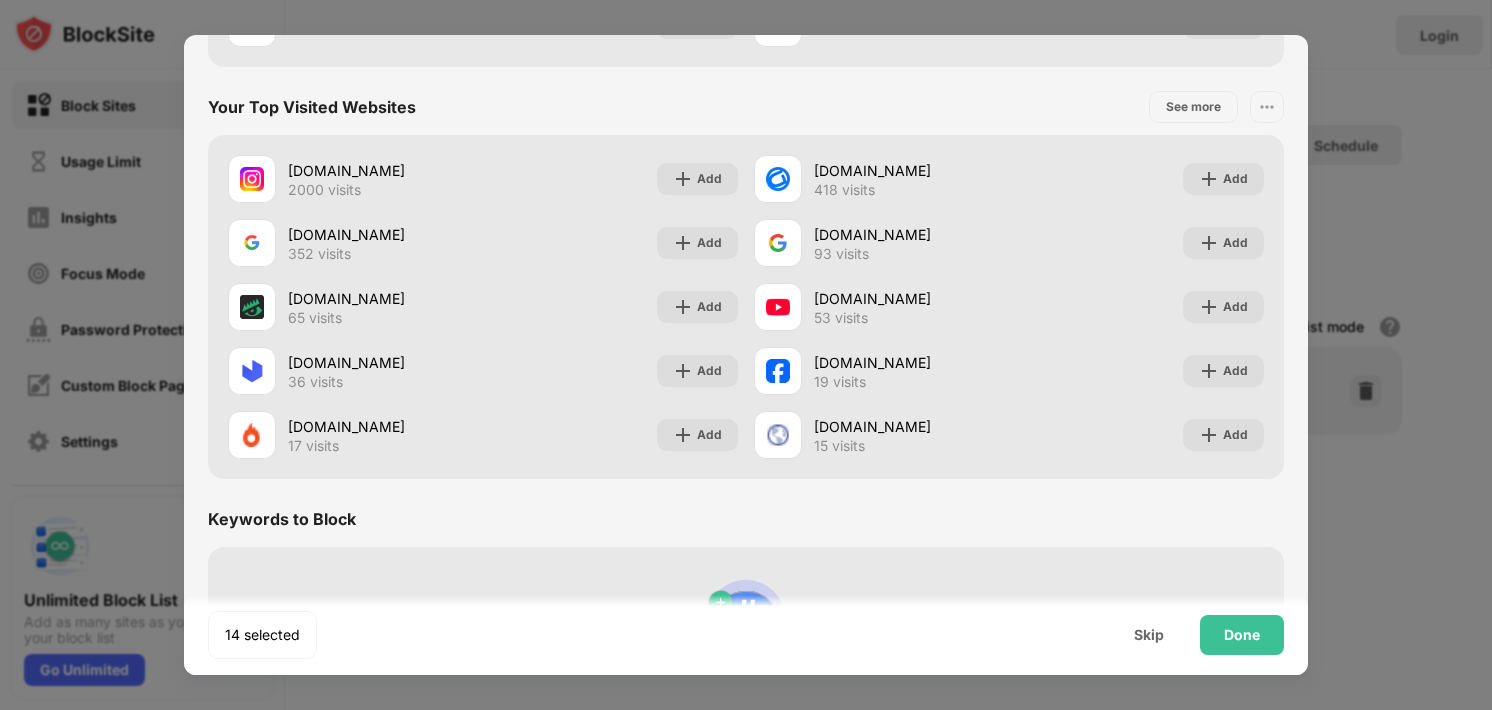 click on "Keywords to Block" at bounding box center (746, 519) 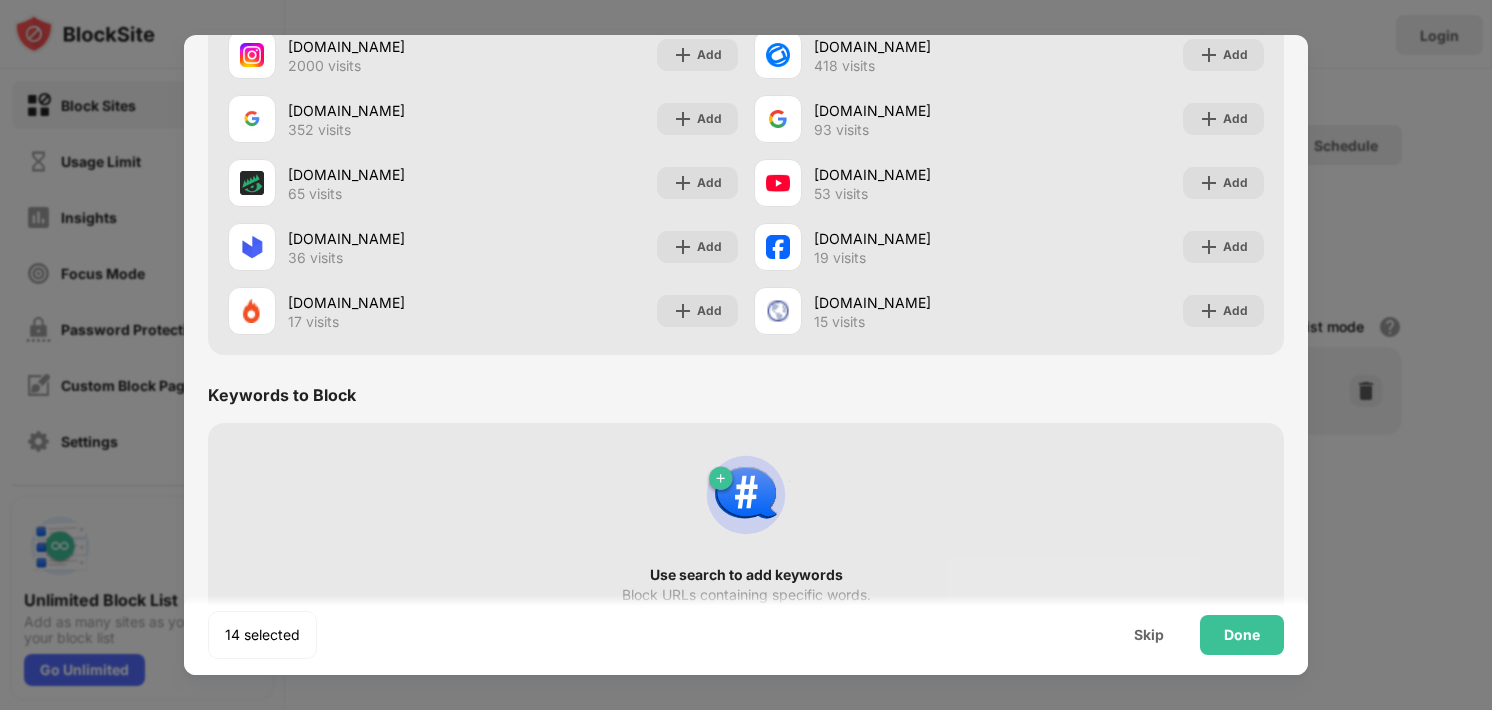 scroll, scrollTop: 3464, scrollLeft: 0, axis: vertical 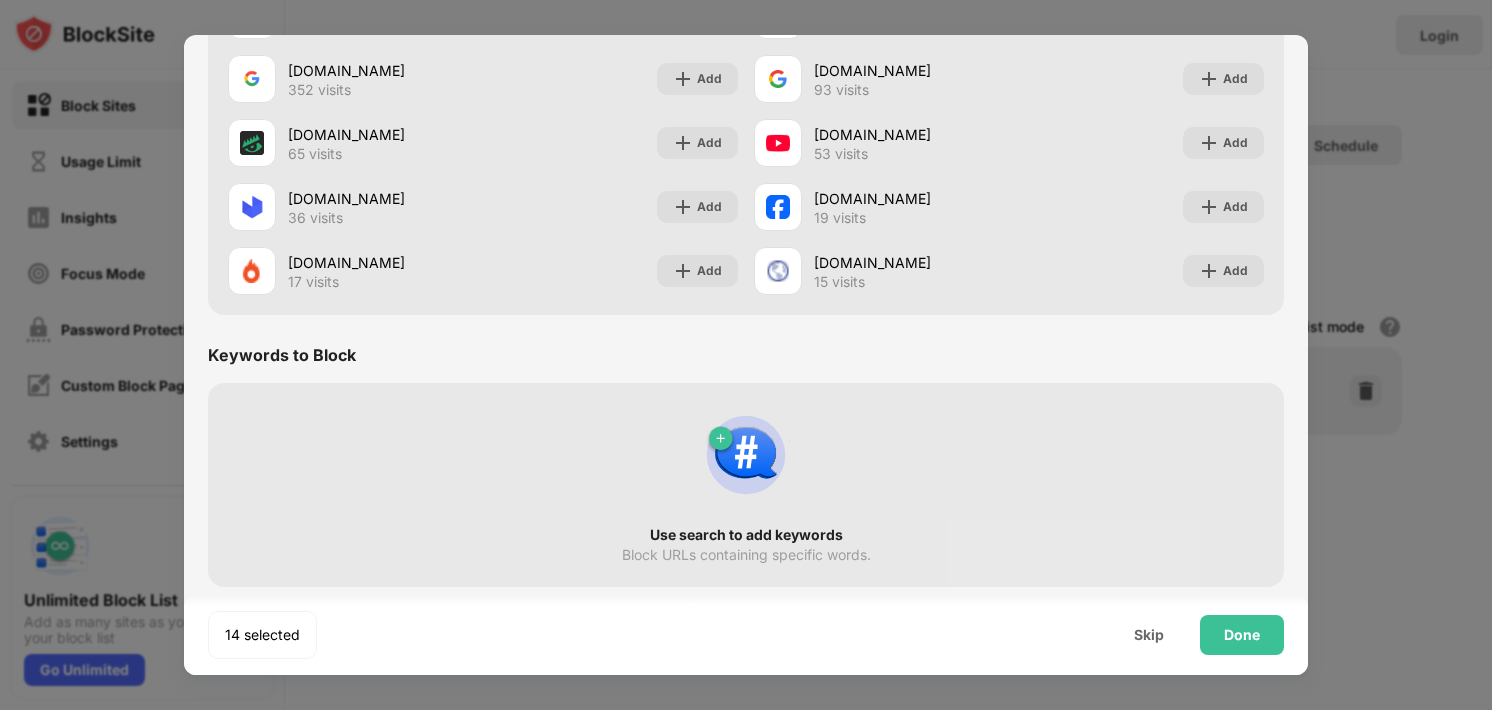 drag, startPoint x: 897, startPoint y: 491, endPoint x: 1211, endPoint y: 757, distance: 411.524 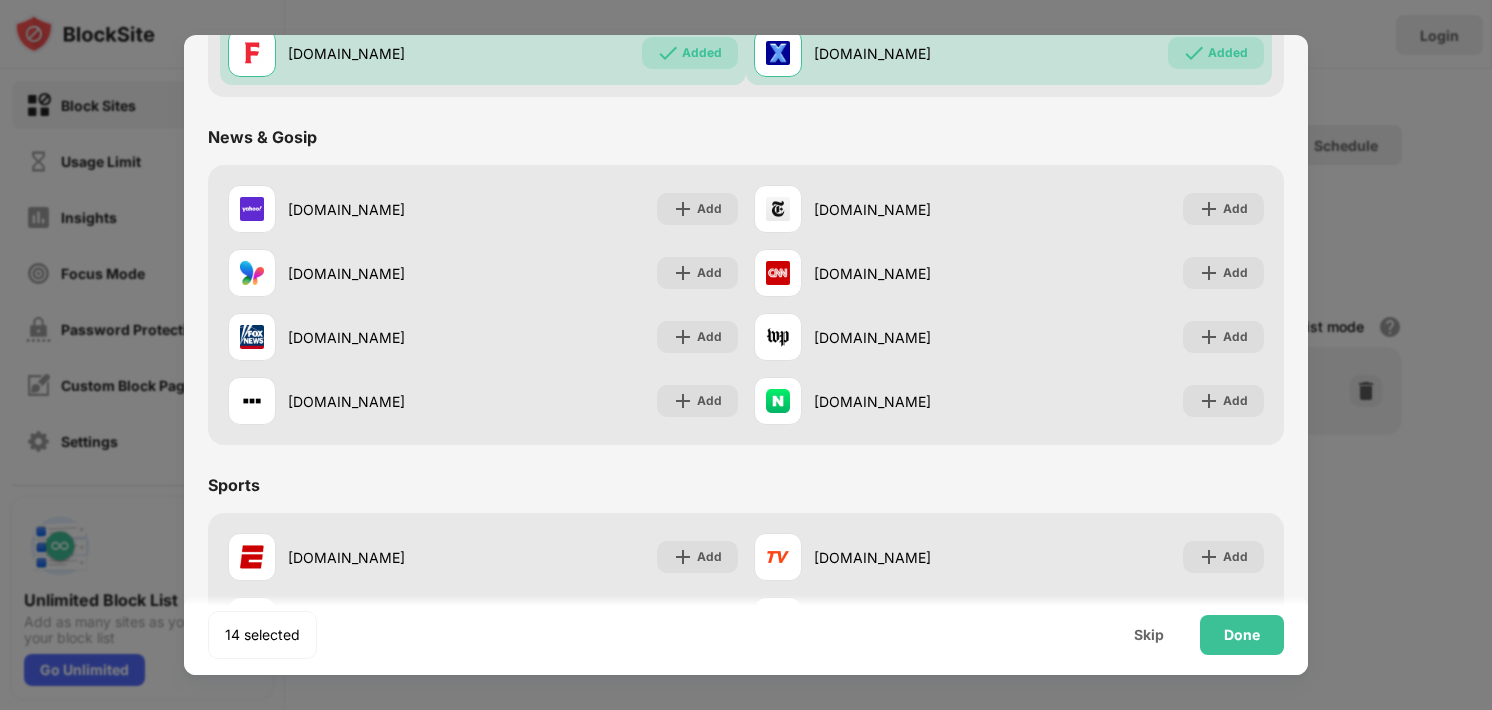 scroll, scrollTop: 1384, scrollLeft: 0, axis: vertical 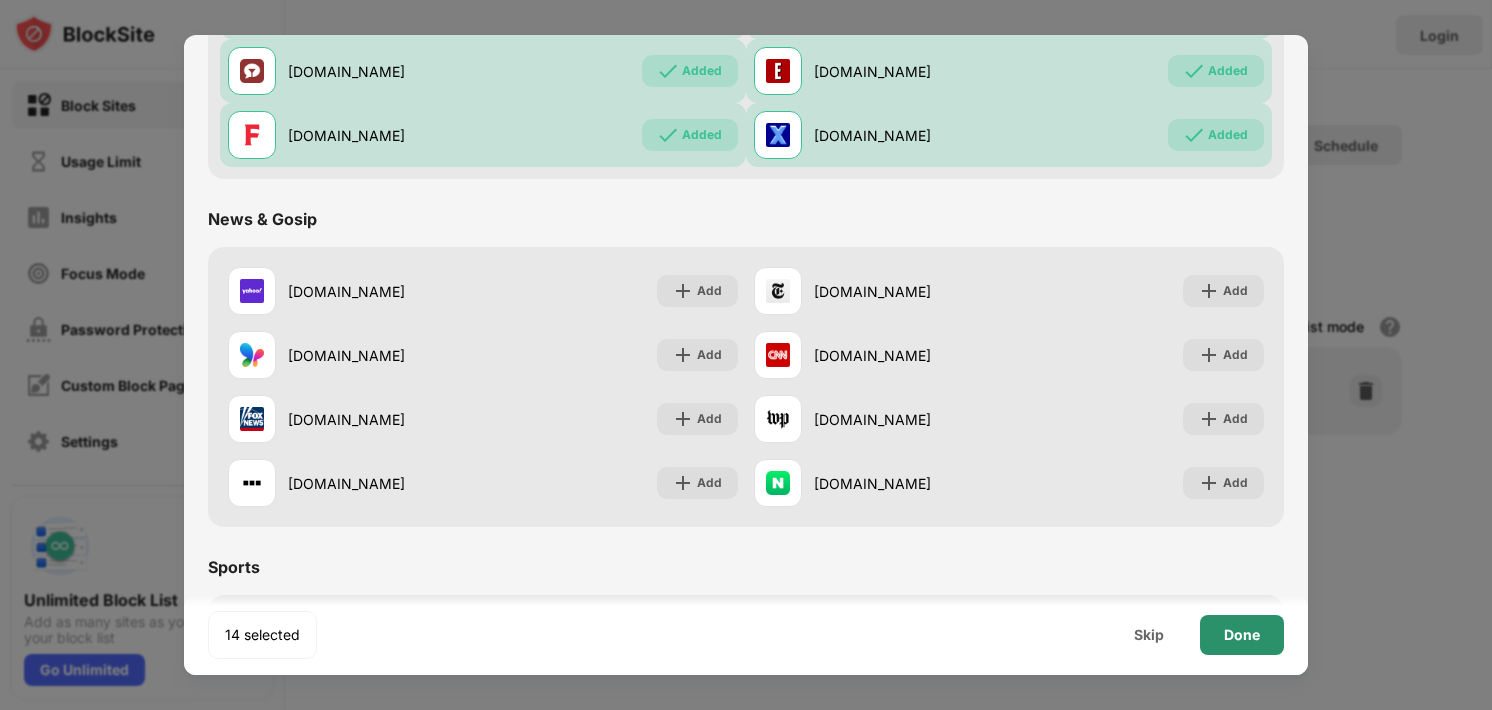 click on "Done" at bounding box center [1242, 635] 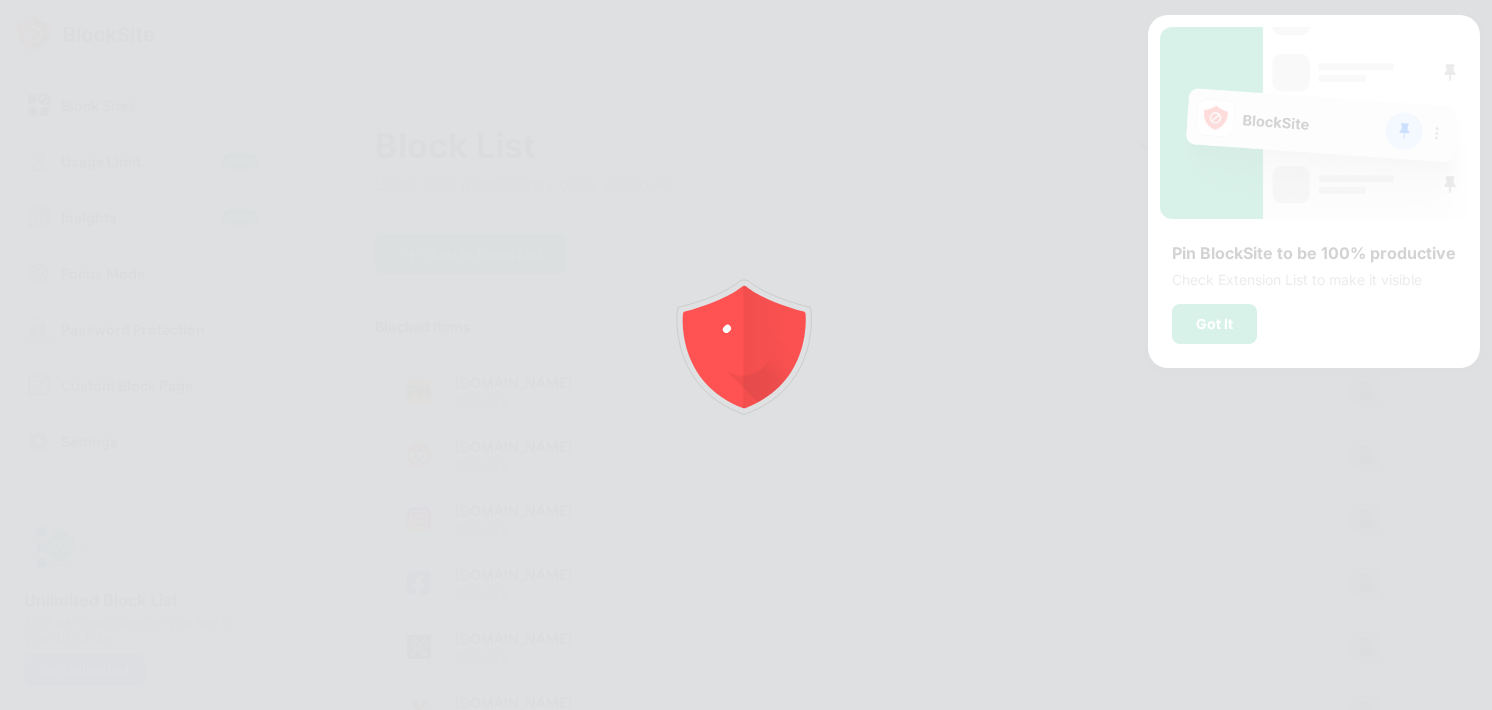 scroll, scrollTop: 0, scrollLeft: 0, axis: both 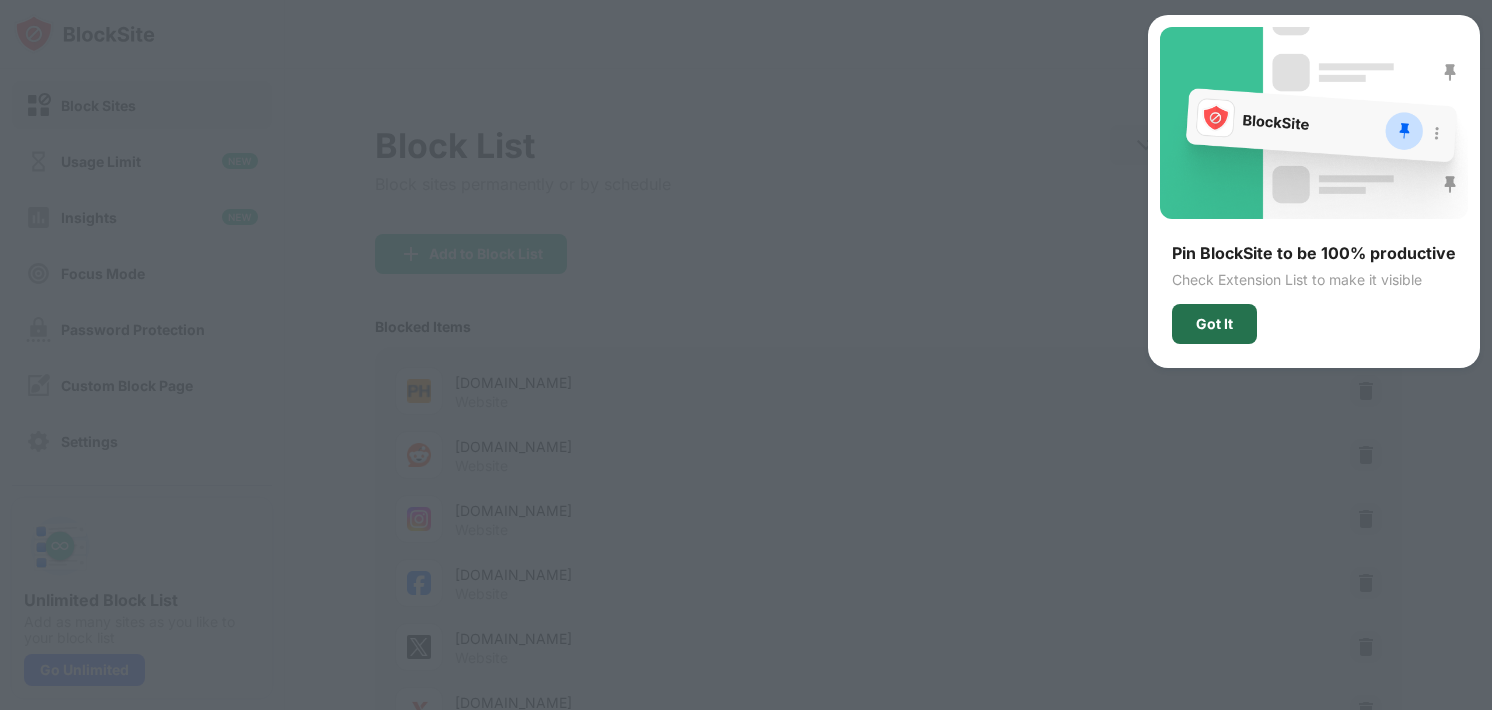 click on "Got It" at bounding box center [1214, 324] 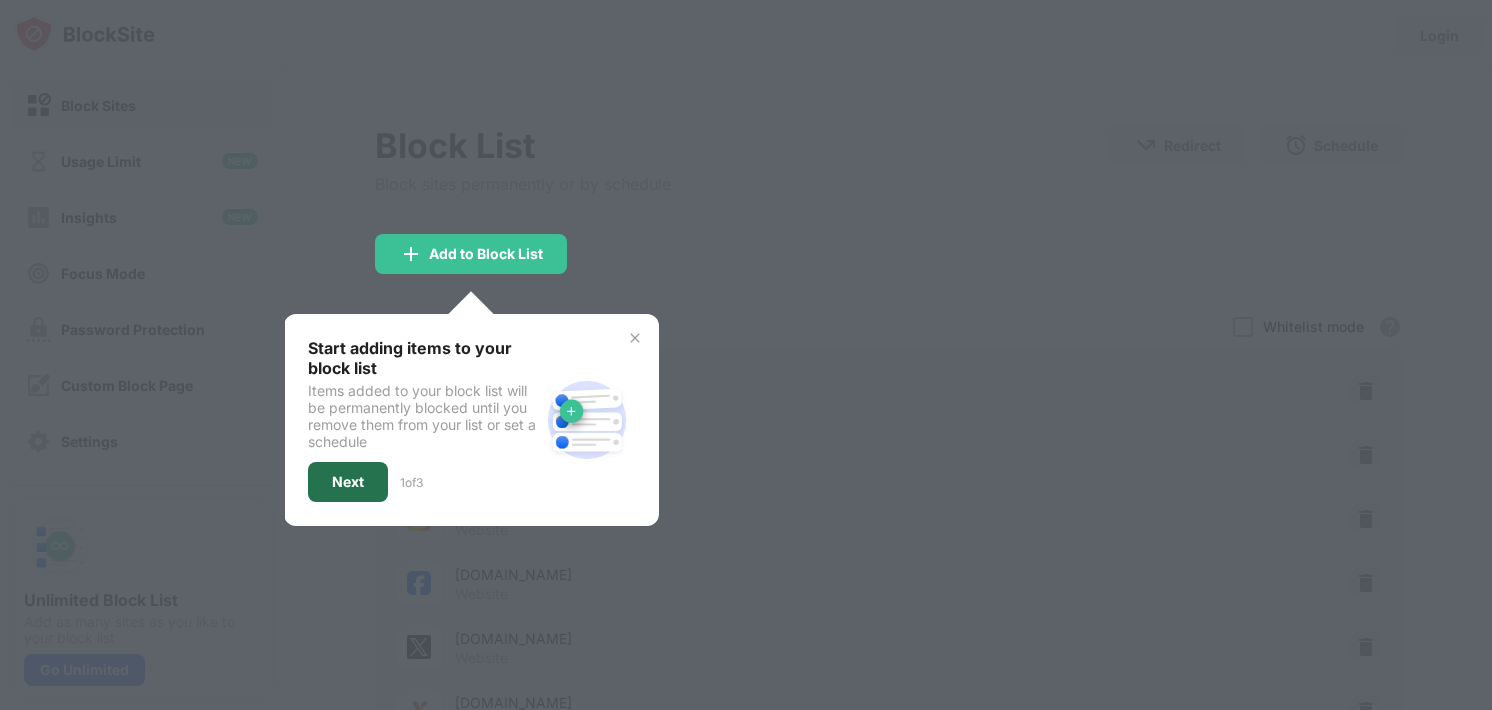 click on "Next" at bounding box center [348, 482] 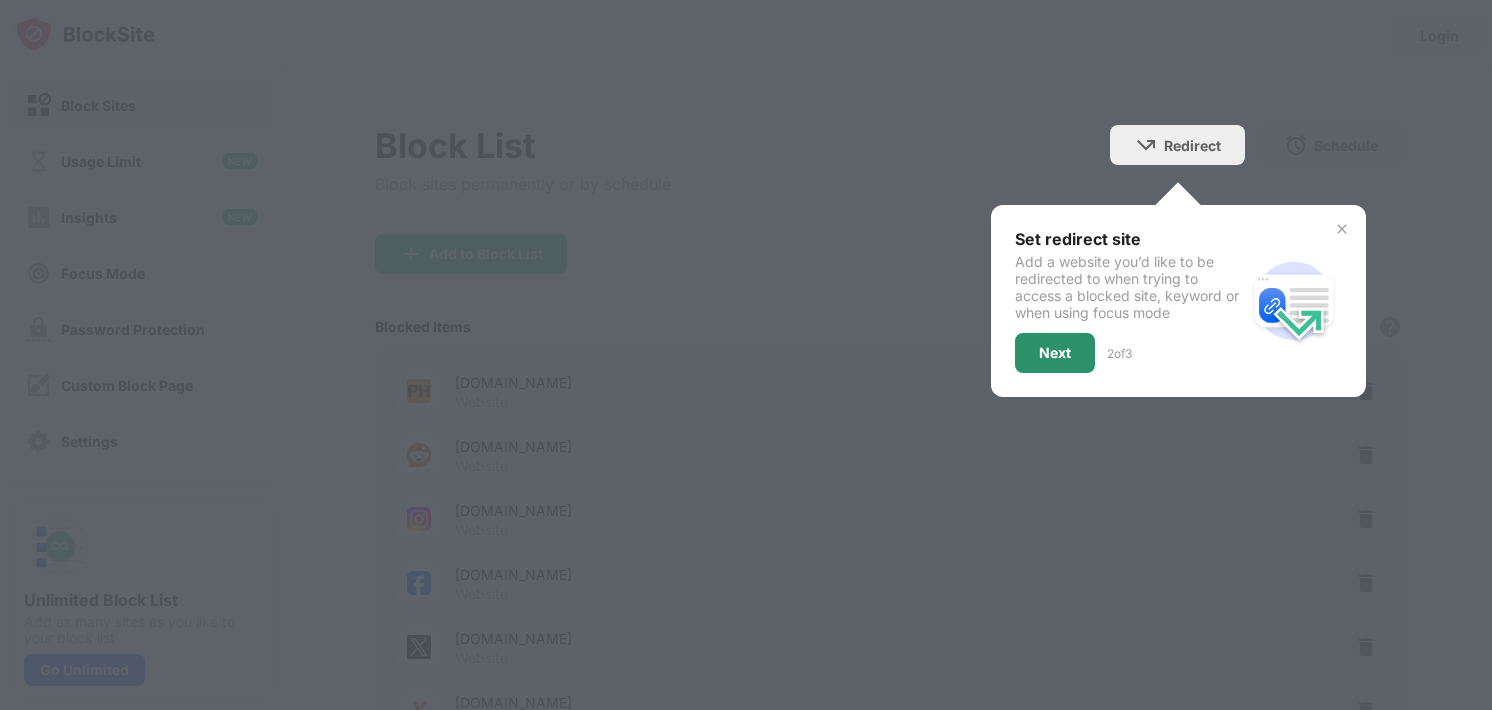 click on "Next" at bounding box center (1055, 353) 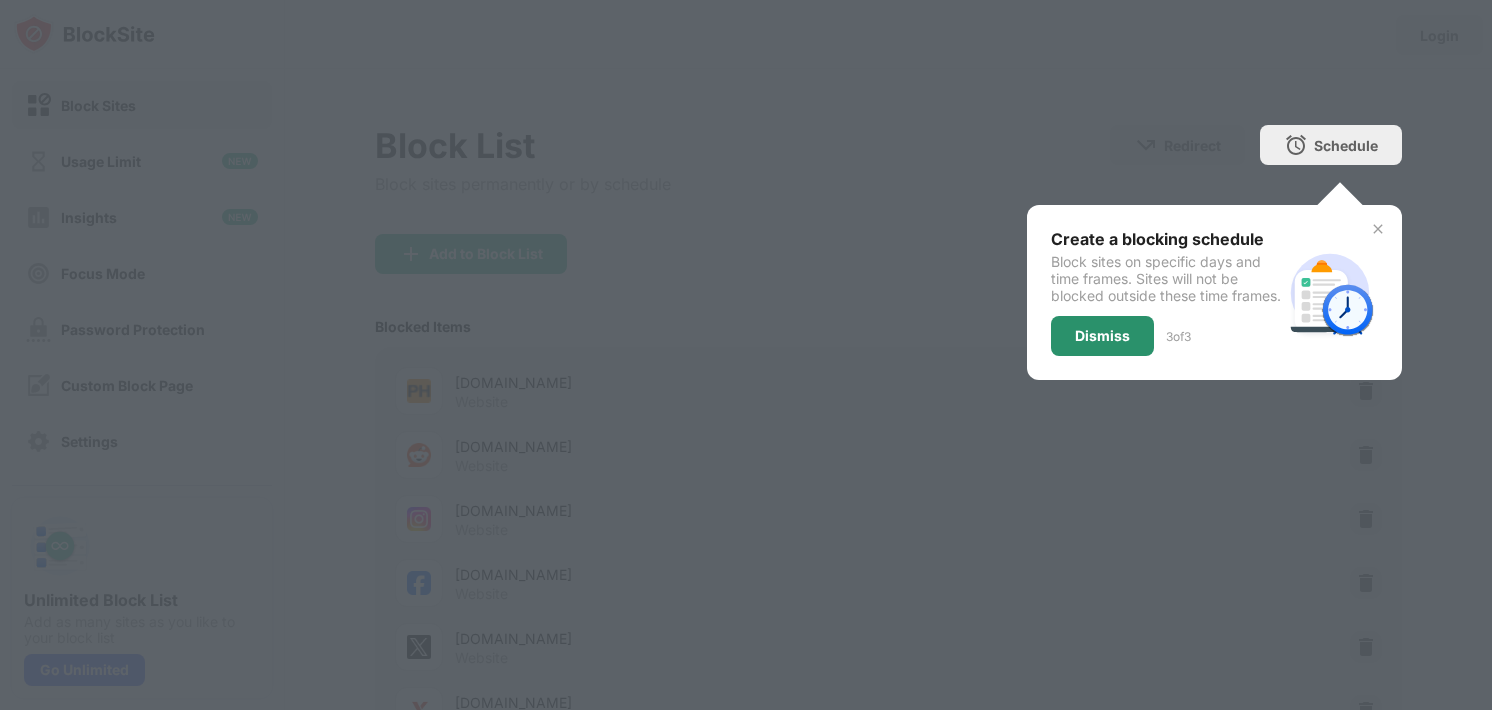 click on "Dismiss" at bounding box center [1102, 336] 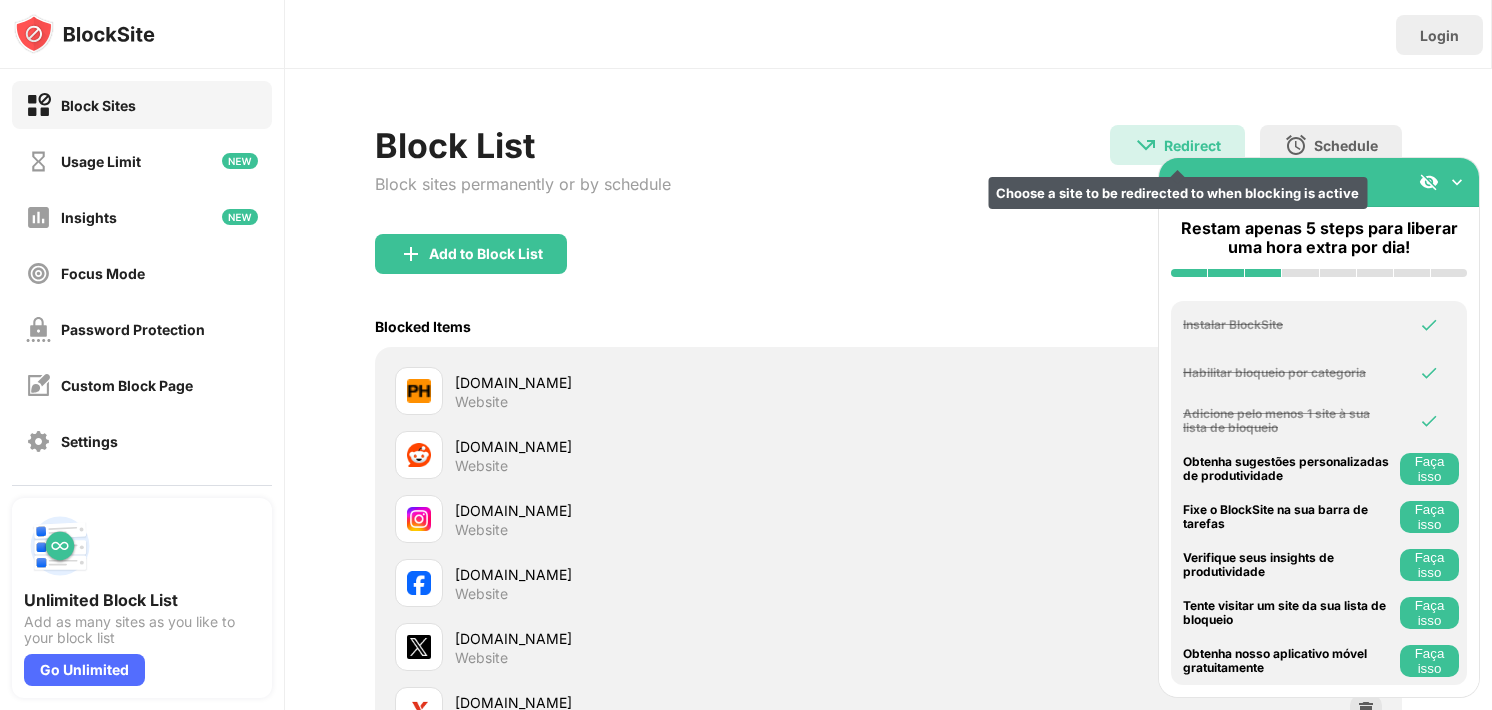 click at bounding box center (1146, 145) 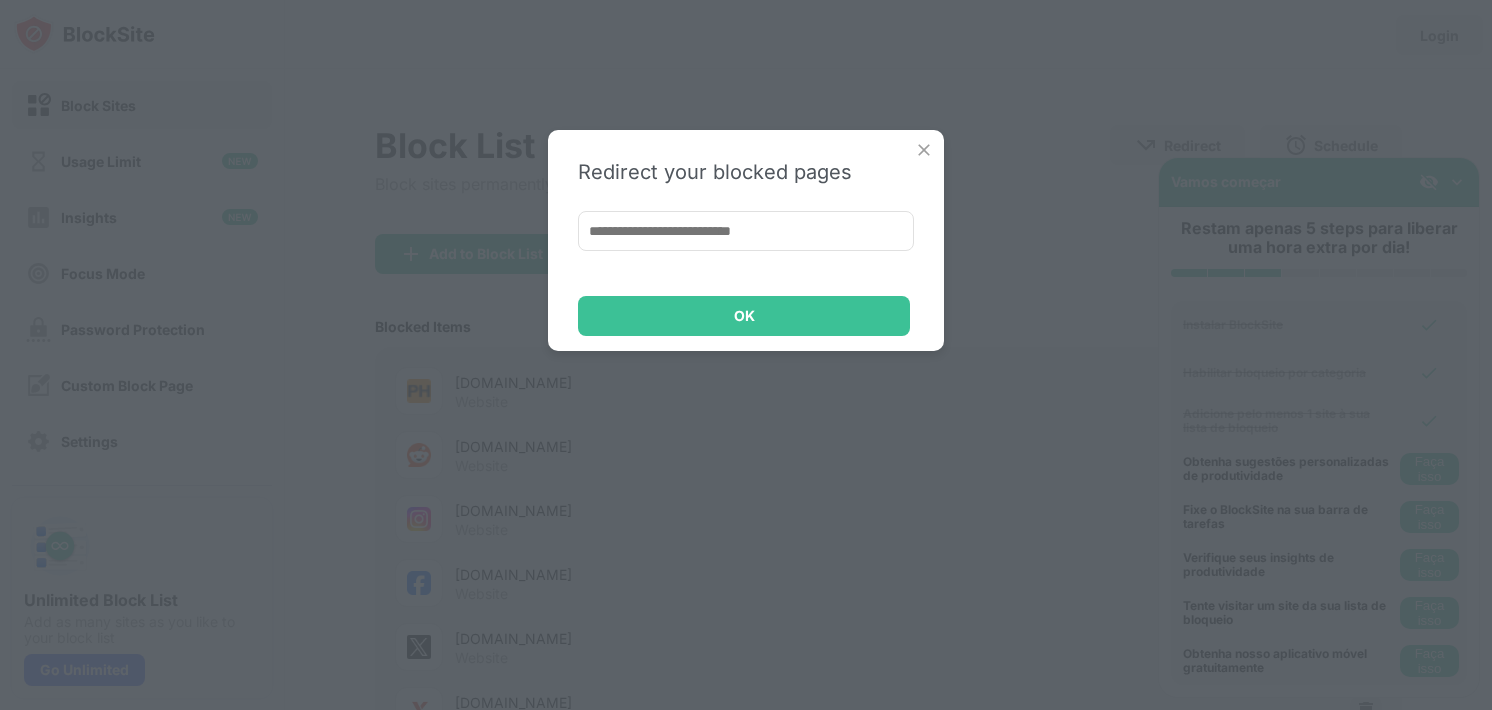 click at bounding box center [924, 150] 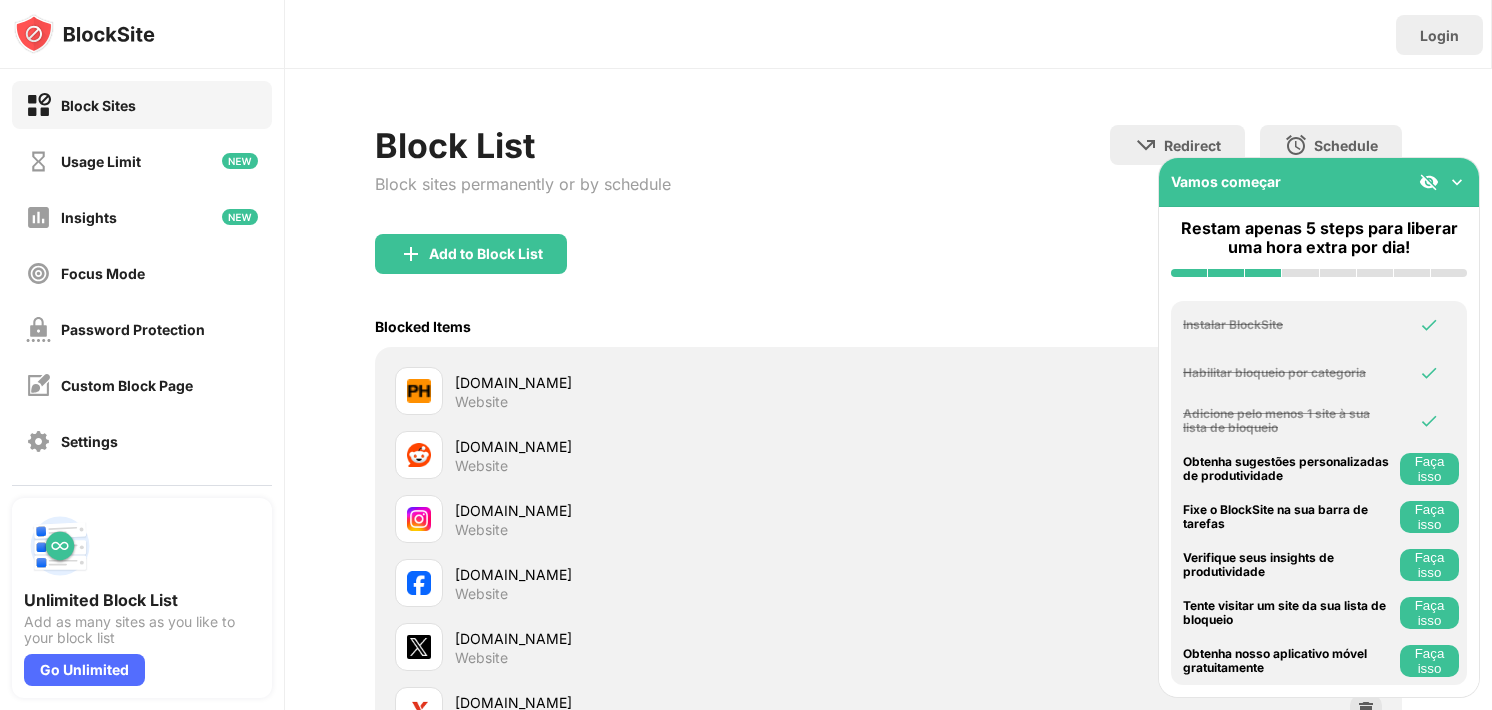 click on "Blocked Items Whitelist mode Block all websites except for those in your whitelist. Whitelist Mode only works with URLs and won't include categories or keywords." at bounding box center [889, 326] 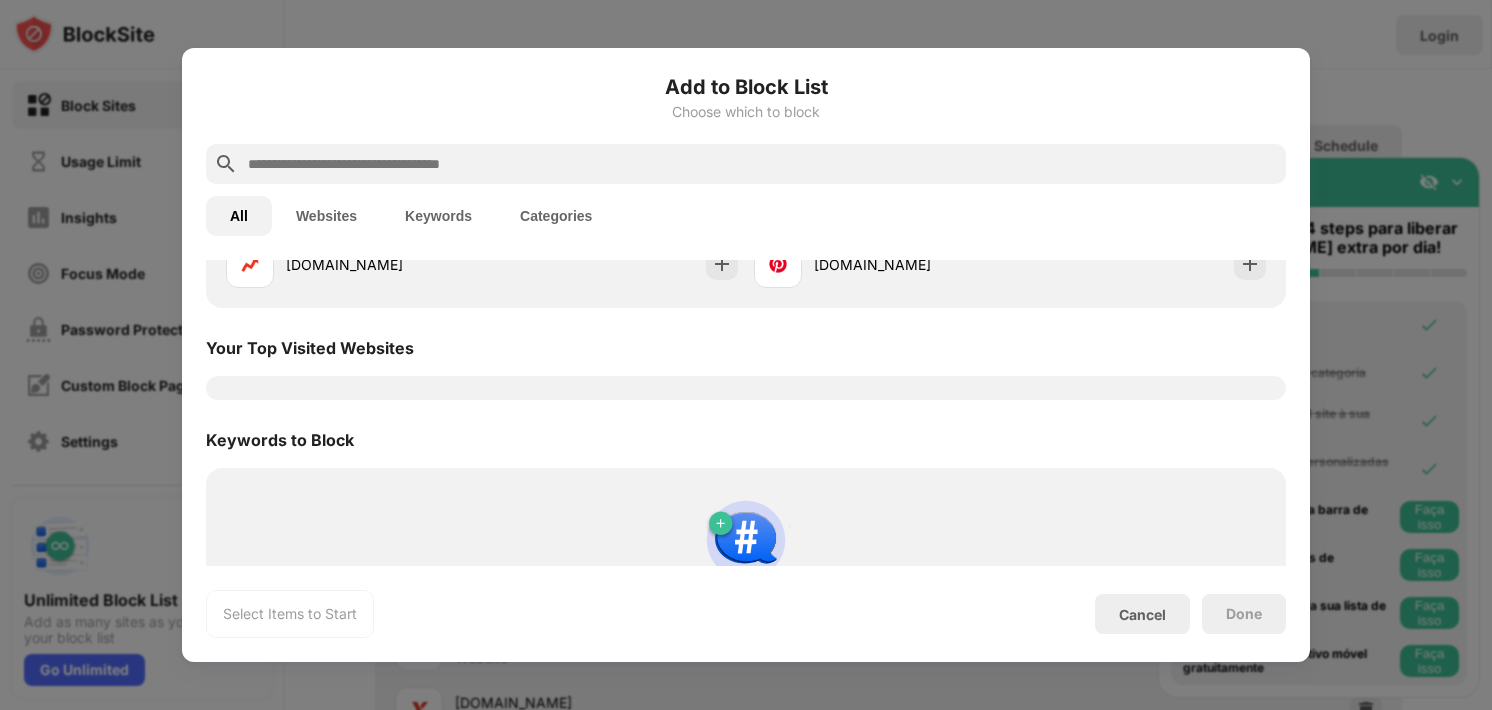 scroll, scrollTop: 696, scrollLeft: 0, axis: vertical 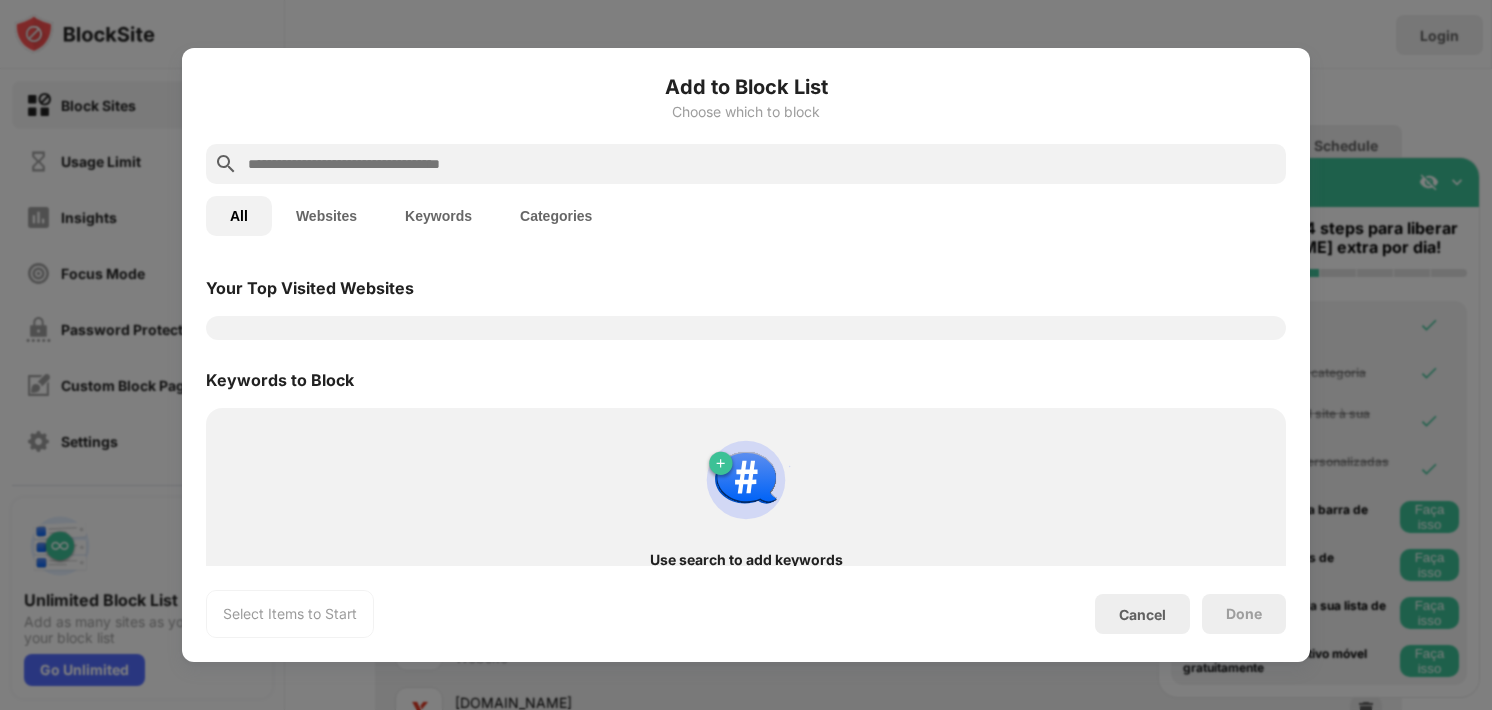 drag, startPoint x: 928, startPoint y: 456, endPoint x: 650, endPoint y: 449, distance: 278.0881 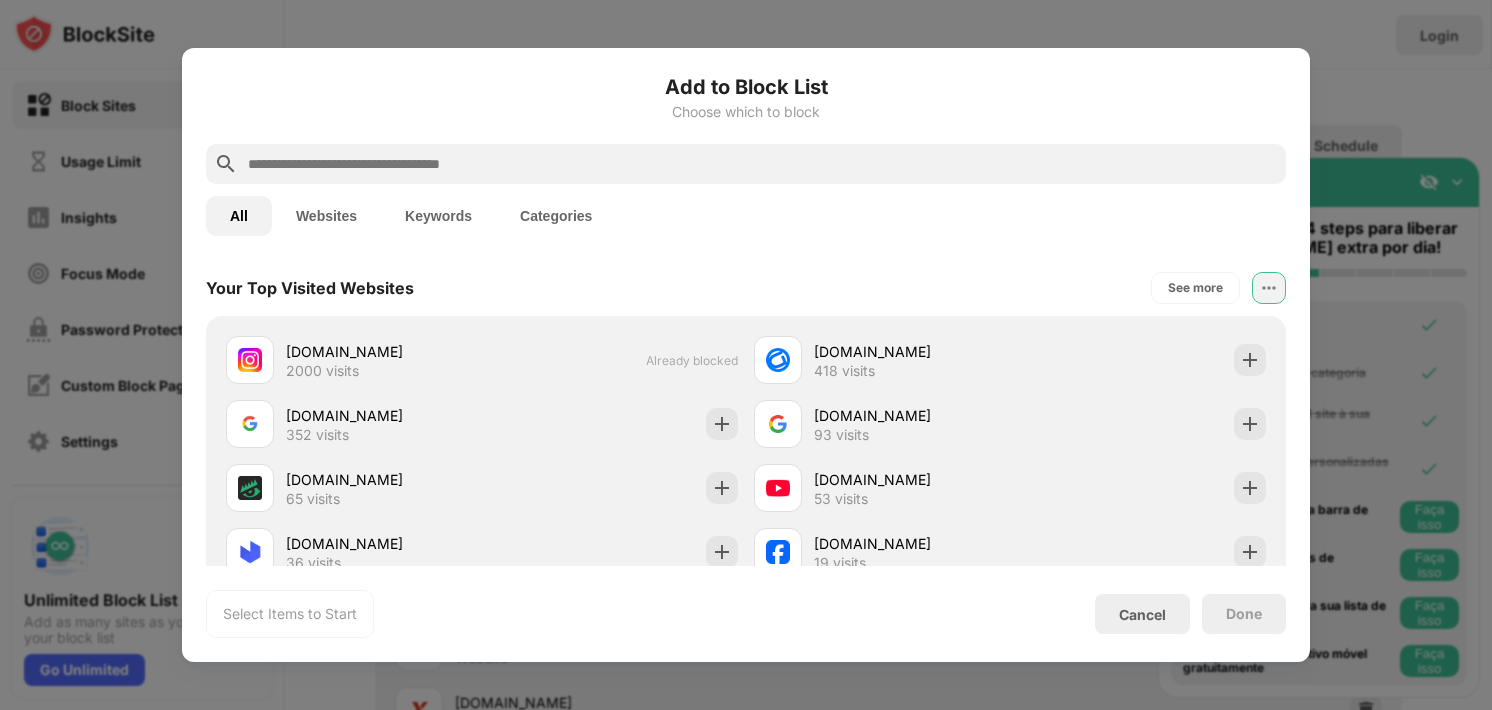 click at bounding box center [1269, 288] 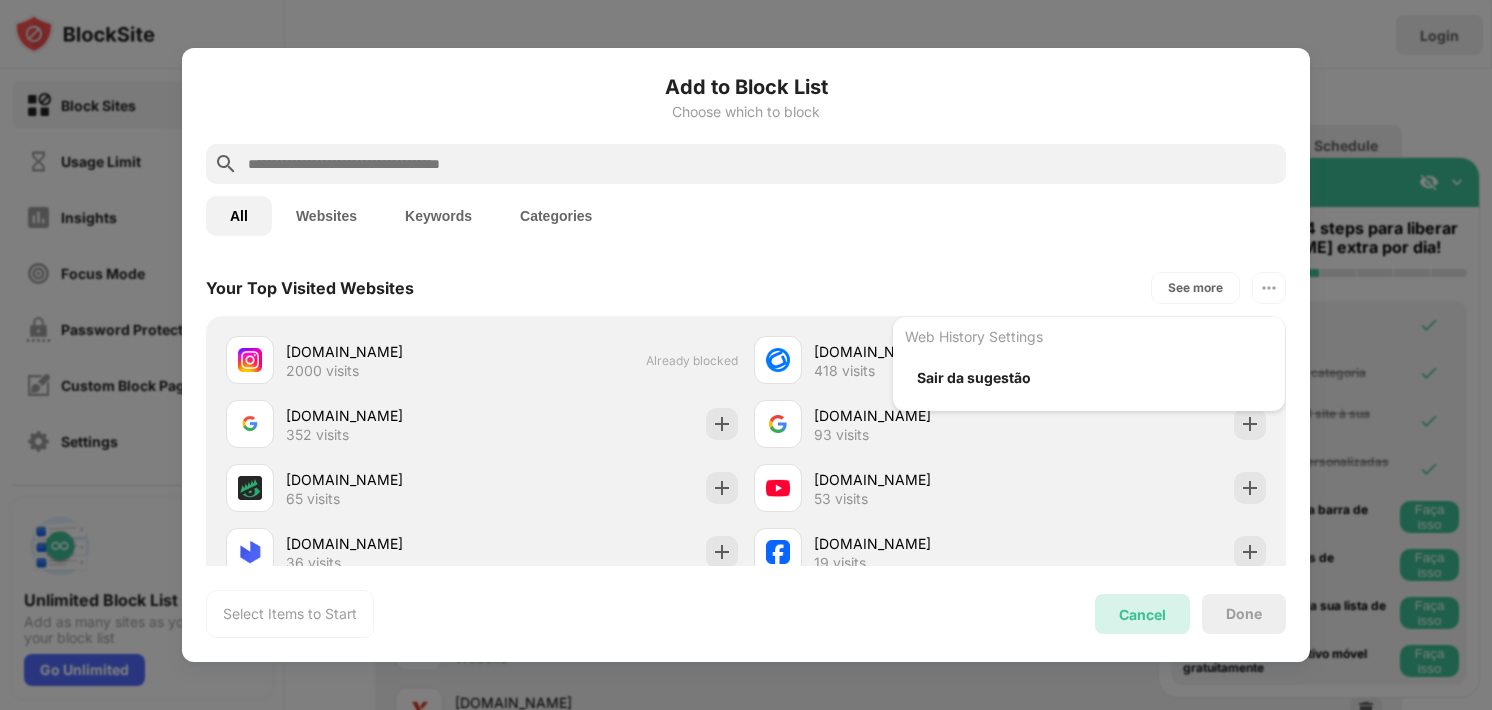 click on "Cancel" at bounding box center (1142, 614) 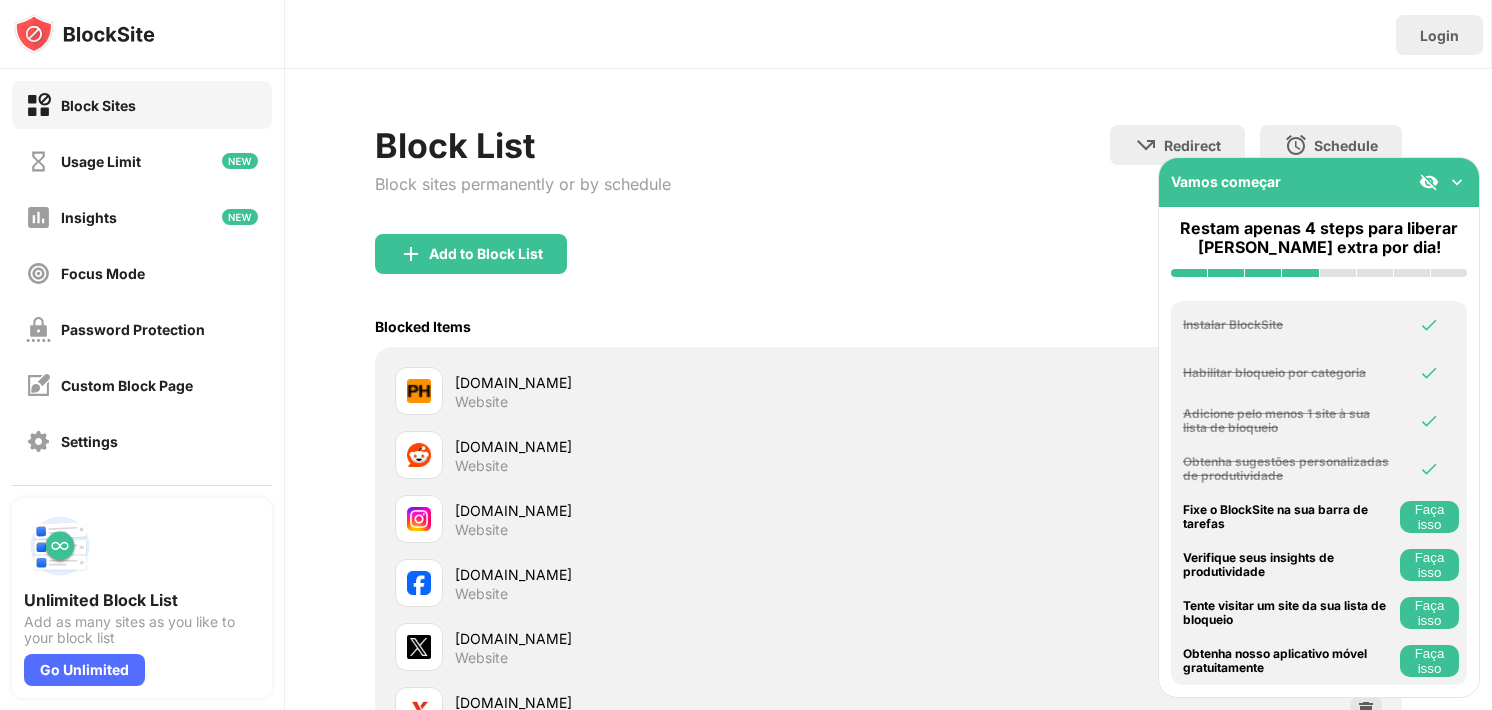 click on "Faça isso" at bounding box center (1429, 517) 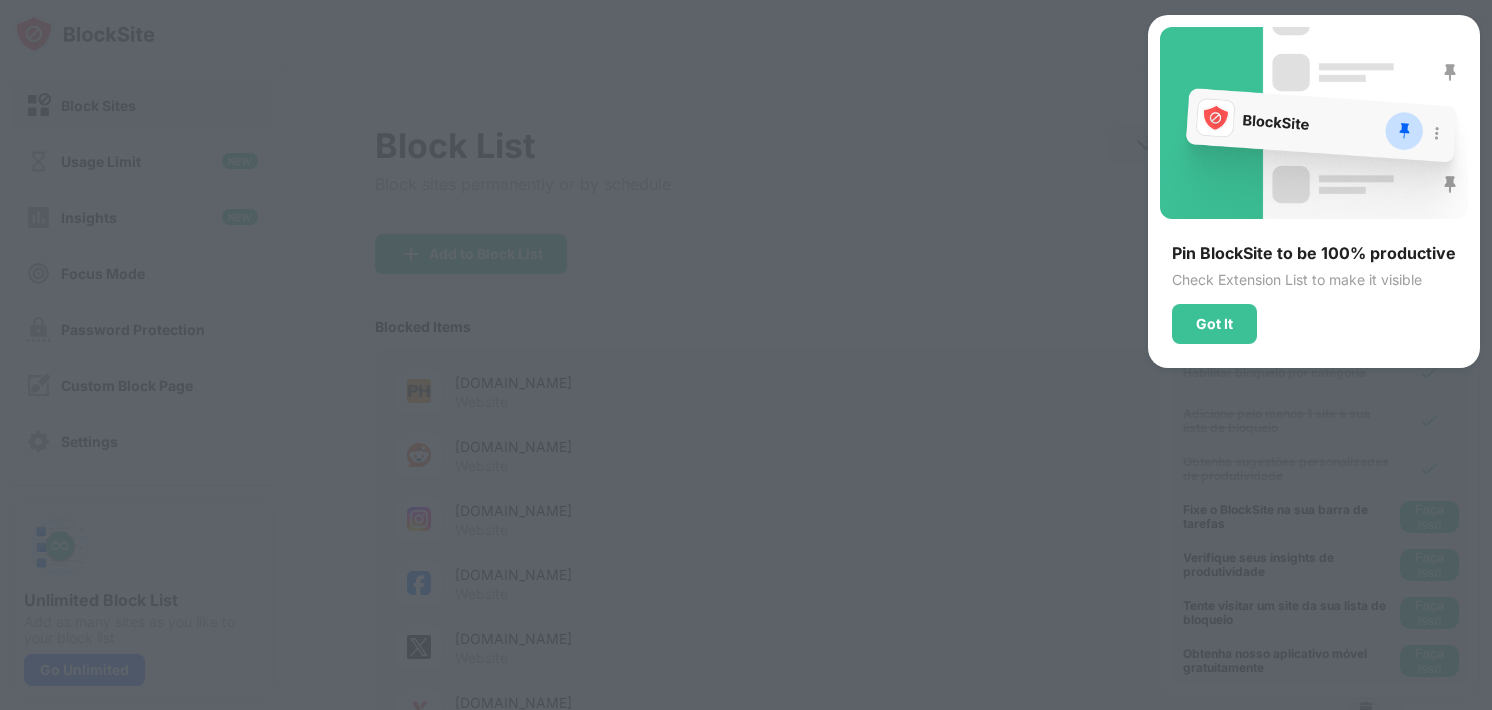 click on "Pin BlockSite to be 100% productive Check Extension List to make it visible Got It" at bounding box center [1314, 293] 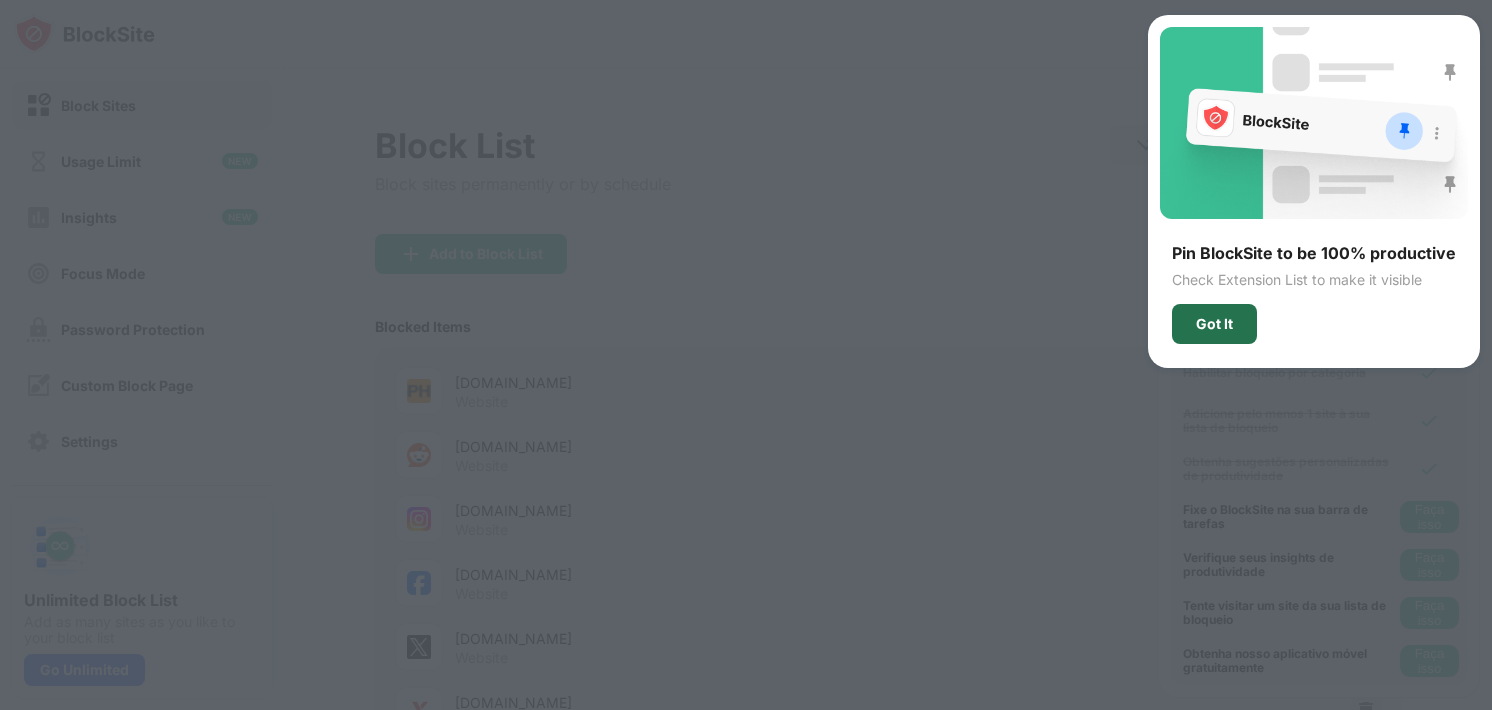 click on "Got It" at bounding box center (1214, 324) 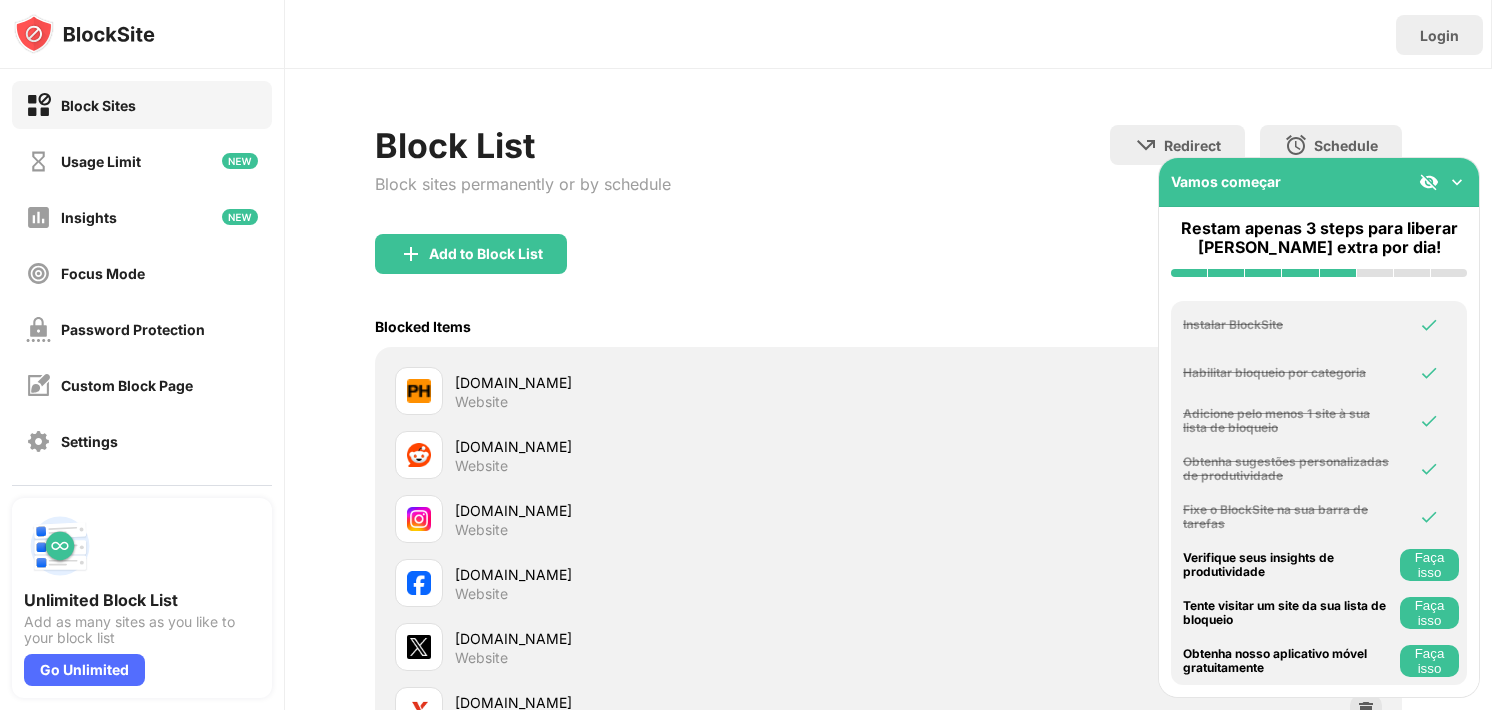 click on "Faça isso" at bounding box center (1429, 565) 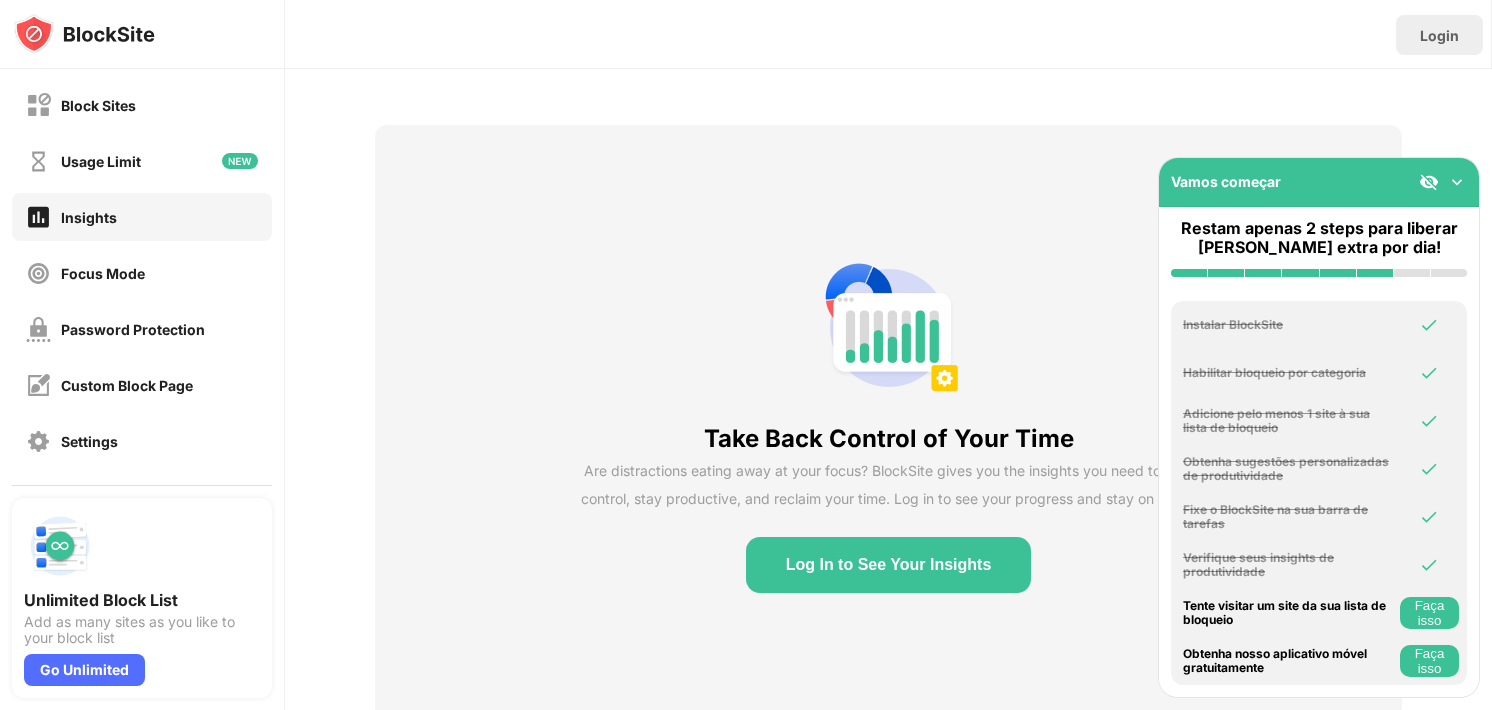 click on "Log In to See Your Insights" at bounding box center [889, 565] 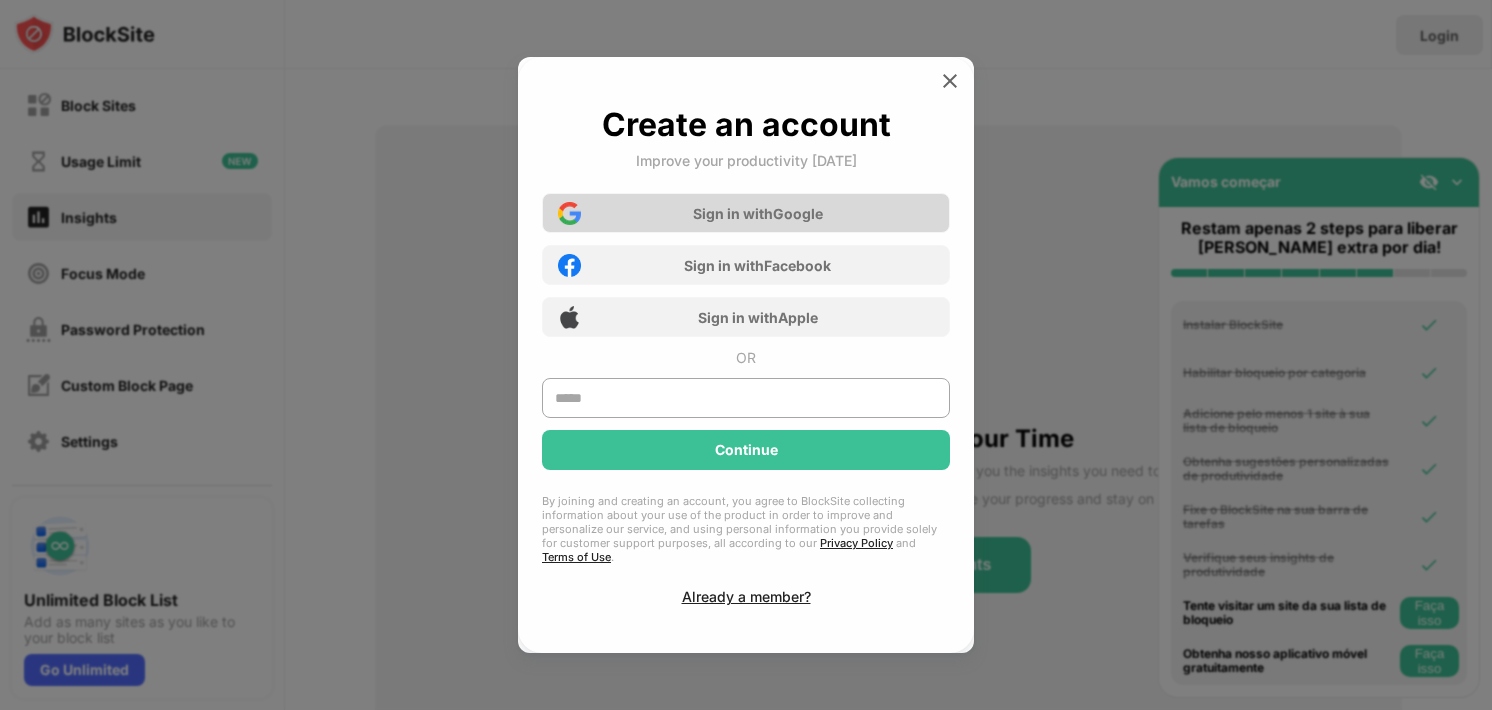 click on "Sign in with  Google" at bounding box center (746, 213) 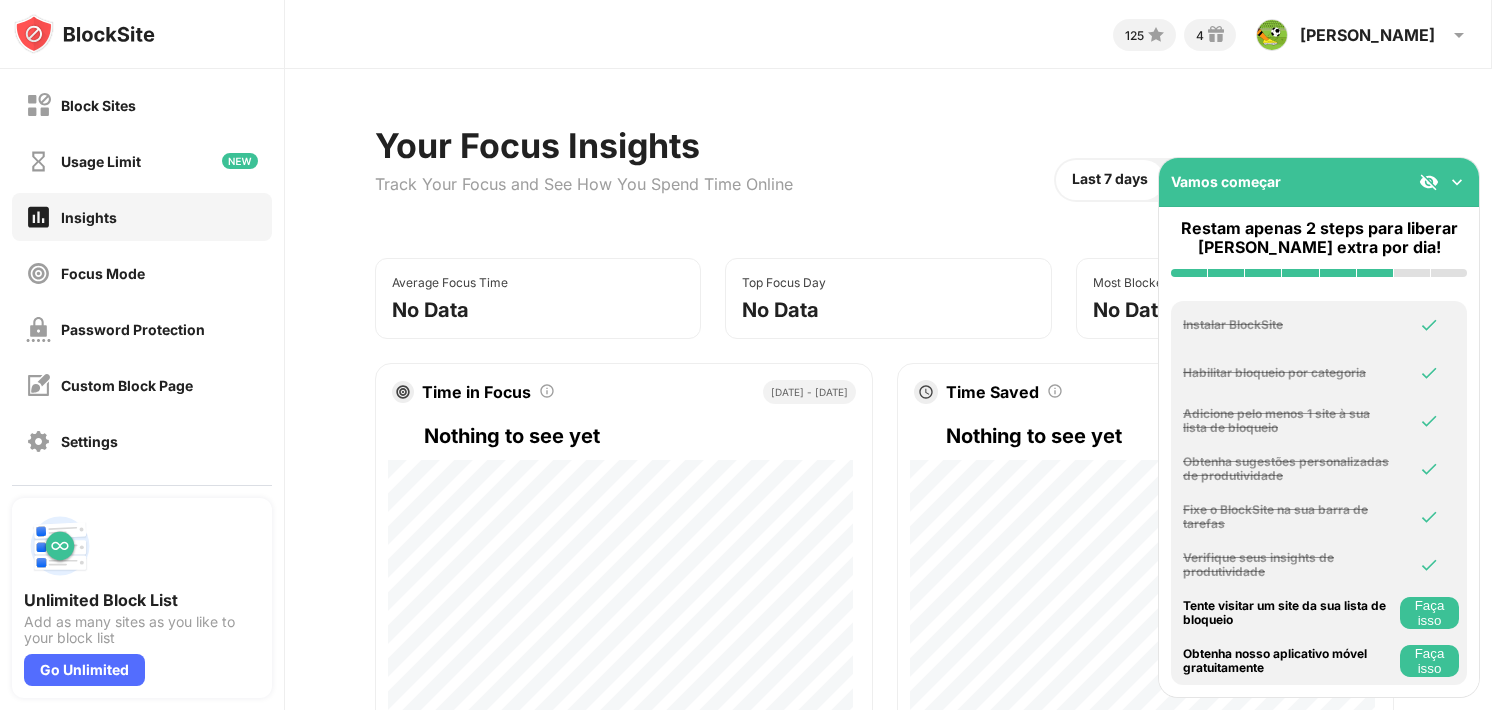 click on "Faça isso" at bounding box center [1429, 613] 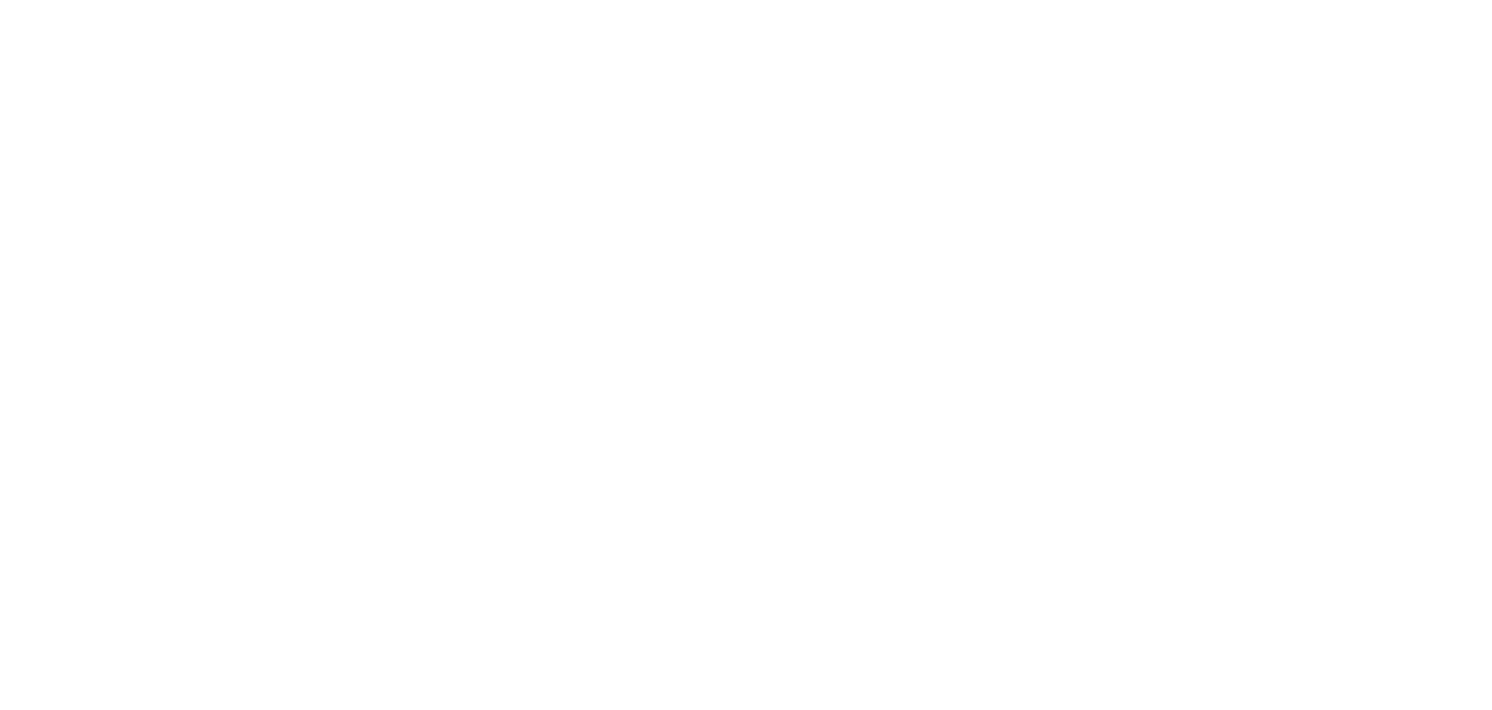 scroll, scrollTop: 0, scrollLeft: 0, axis: both 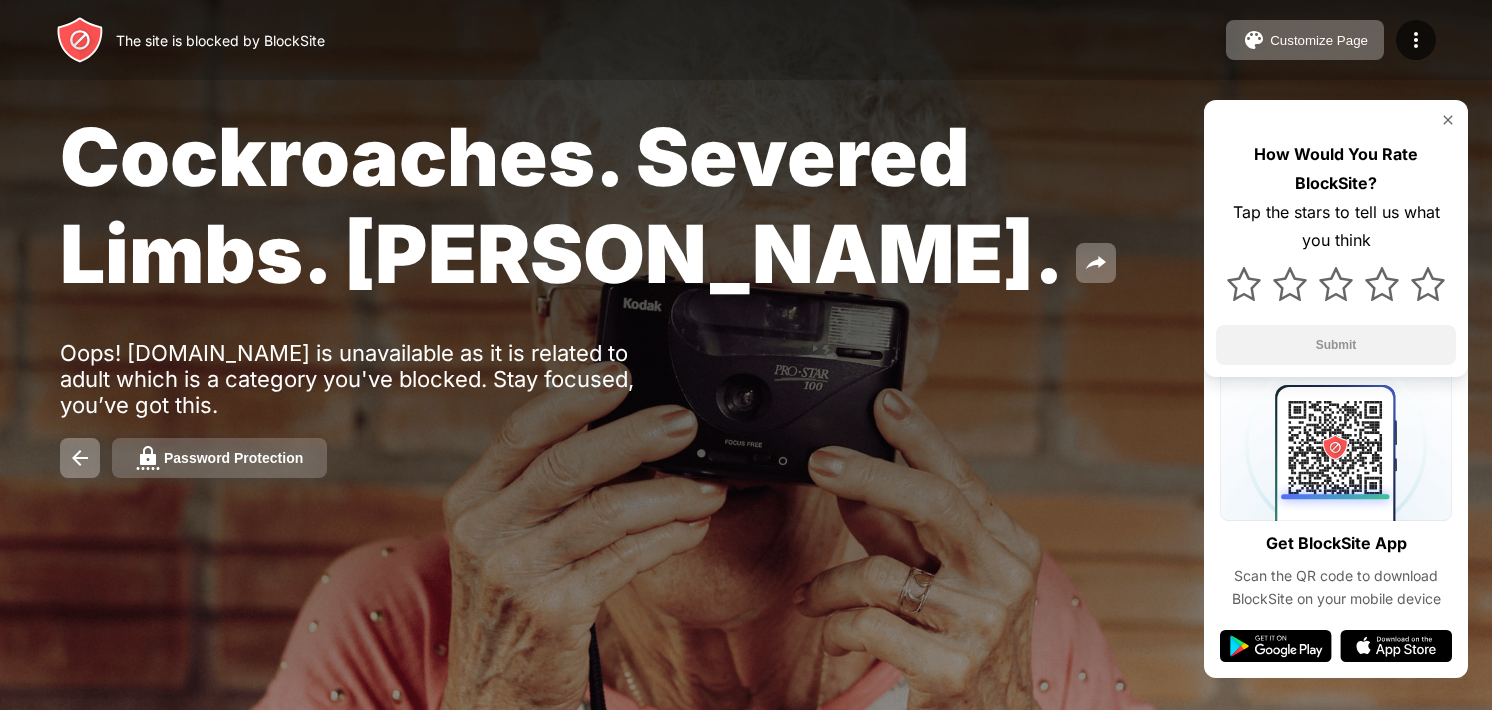 click on "Password Protection" at bounding box center (219, 458) 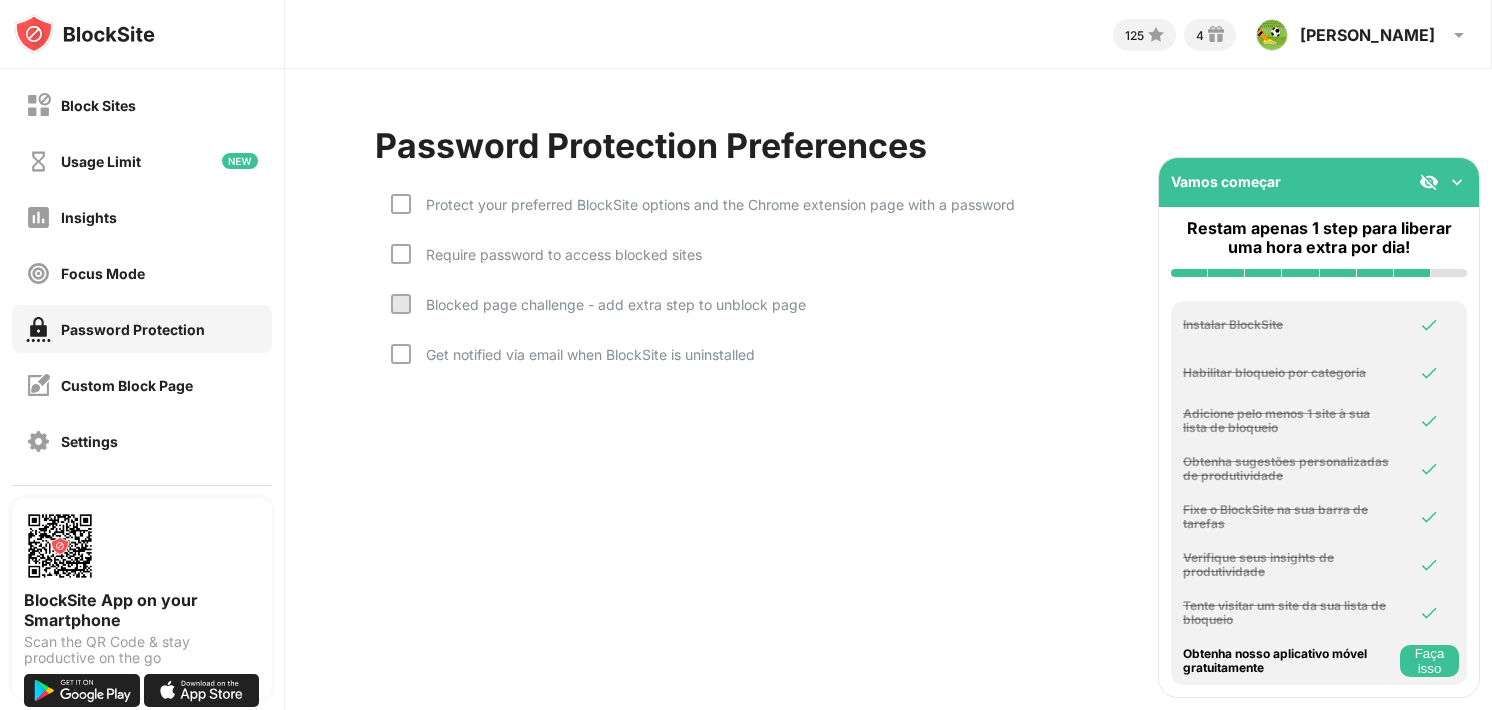 click on "Faça isso" at bounding box center (1429, 661) 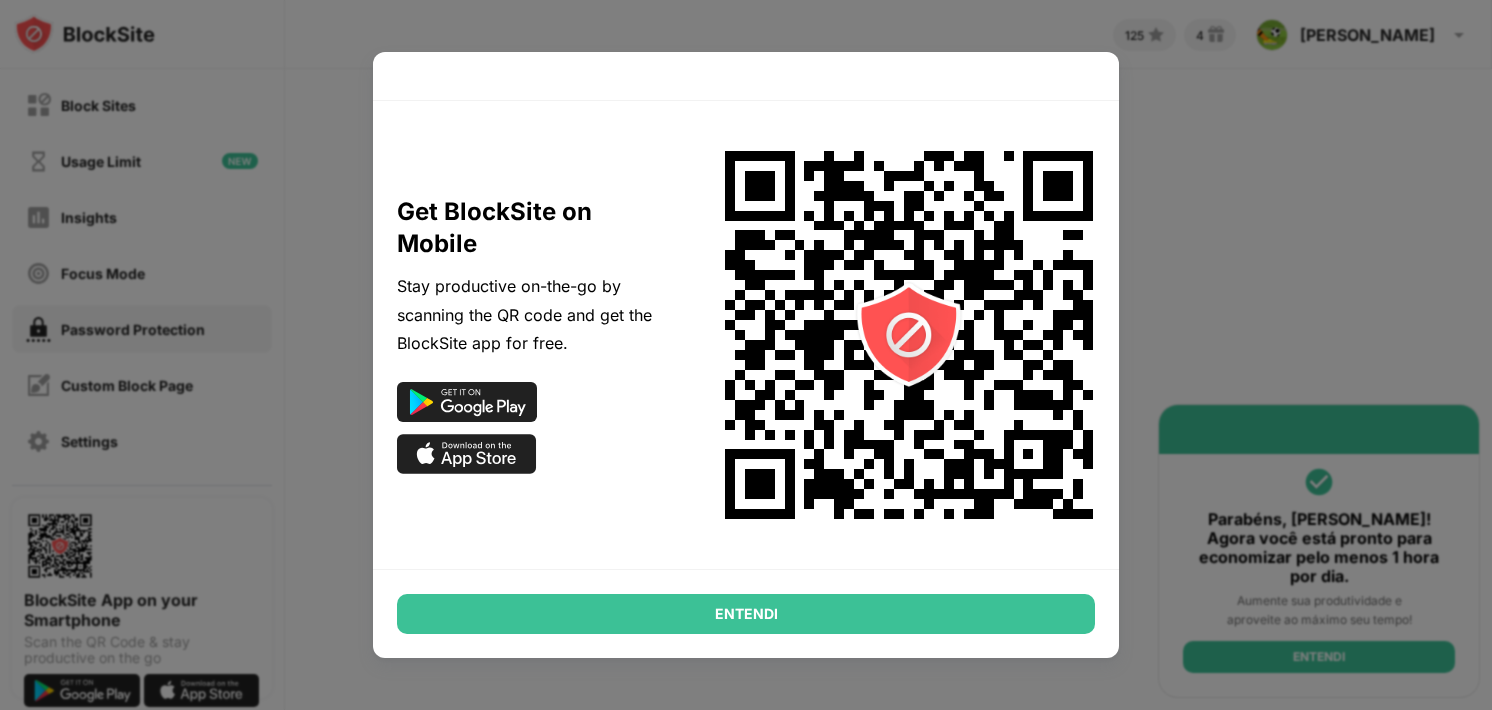 click on "ENTENDI" at bounding box center [746, 614] 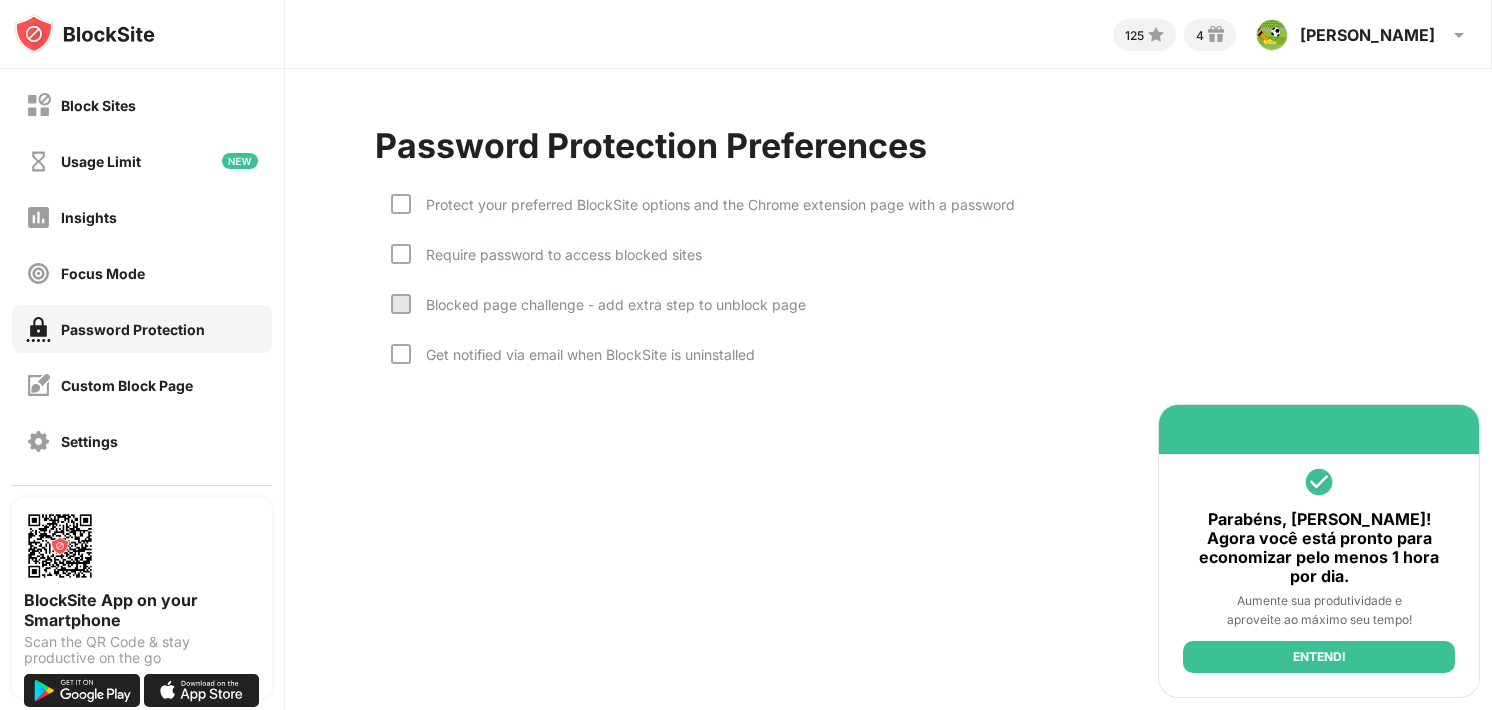 click on "ENTENDI" at bounding box center (1319, 657) 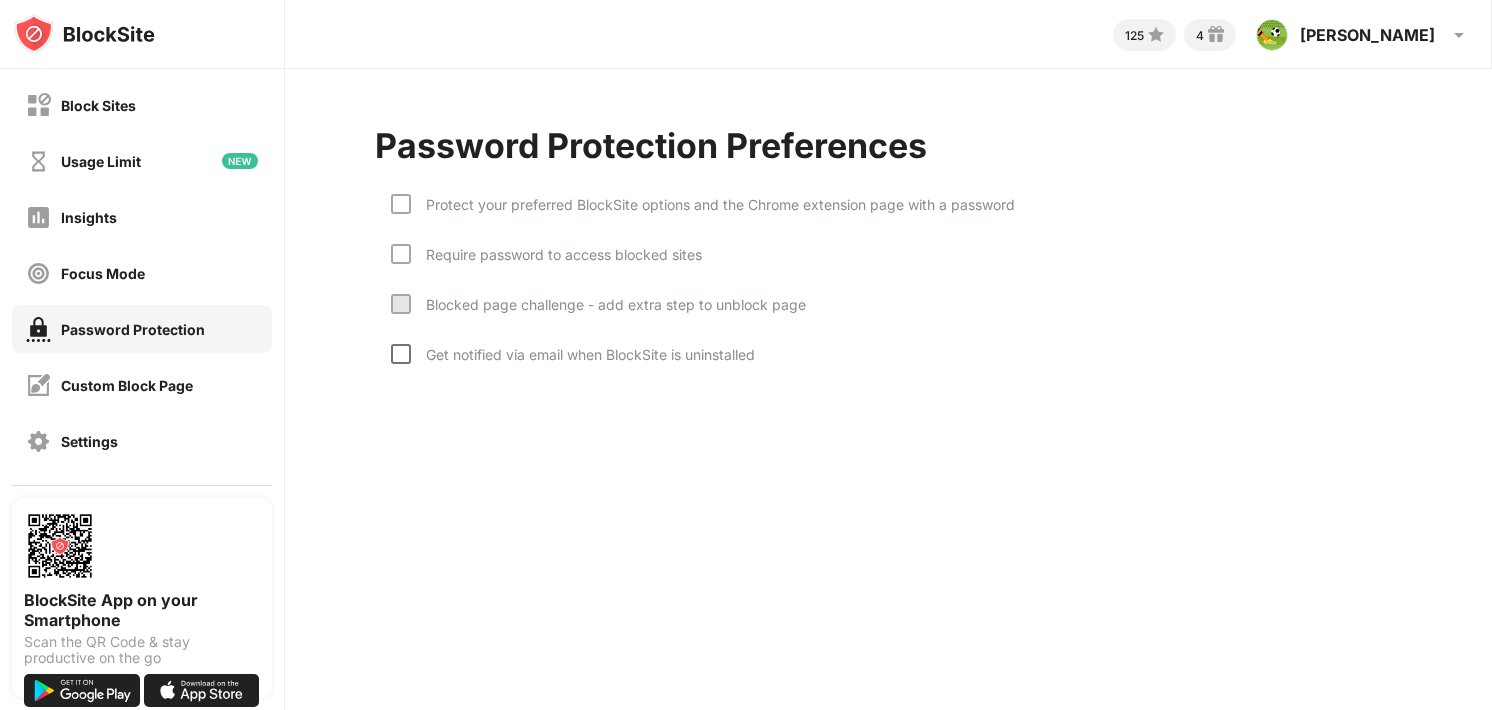 click at bounding box center (401, 354) 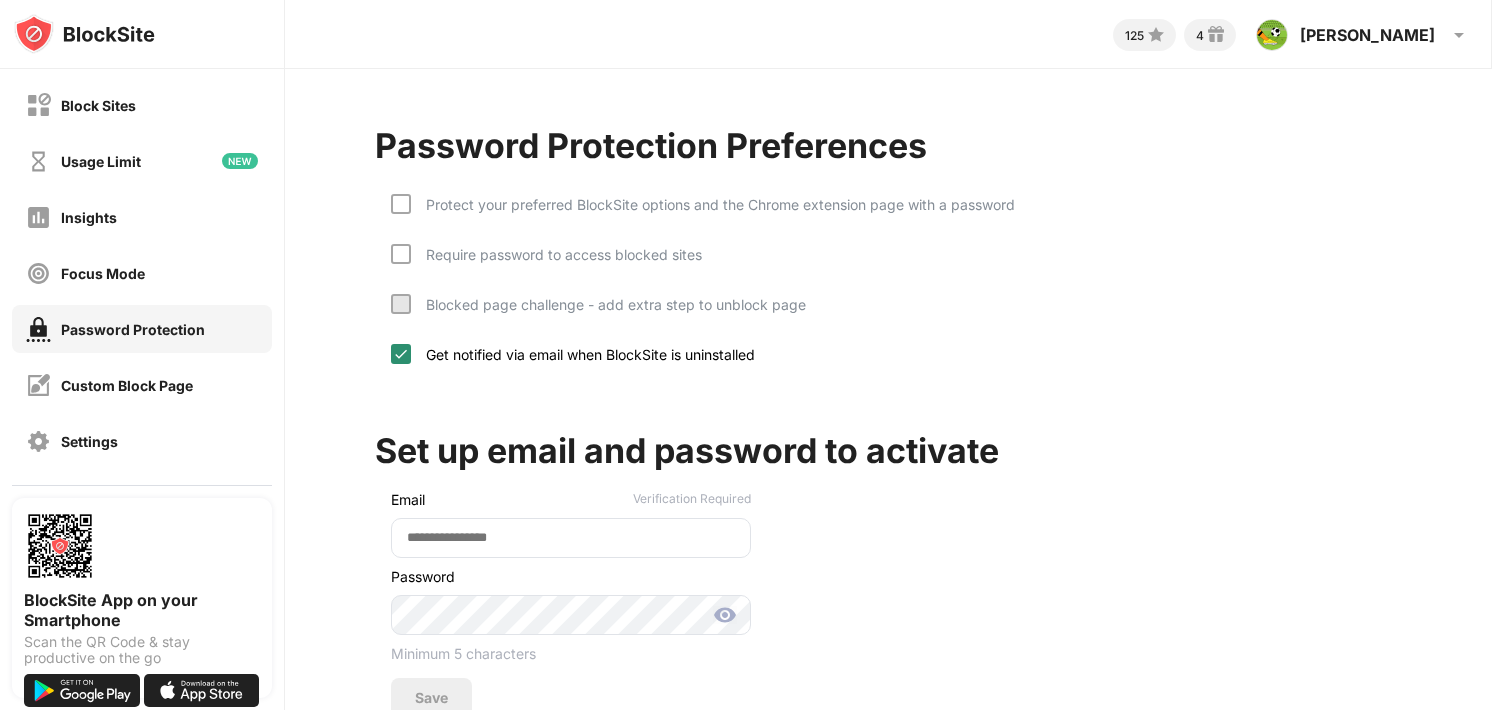 click at bounding box center [401, 354] 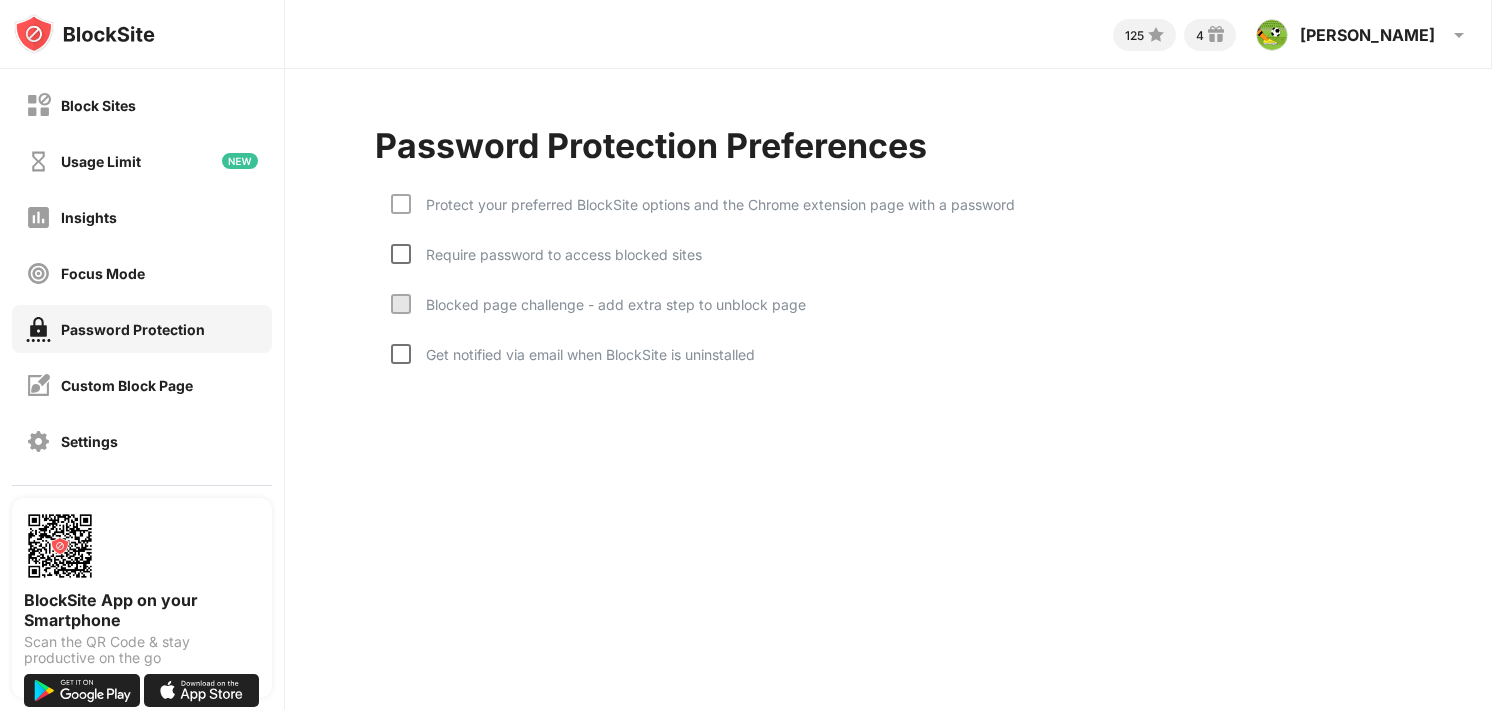 click at bounding box center [401, 254] 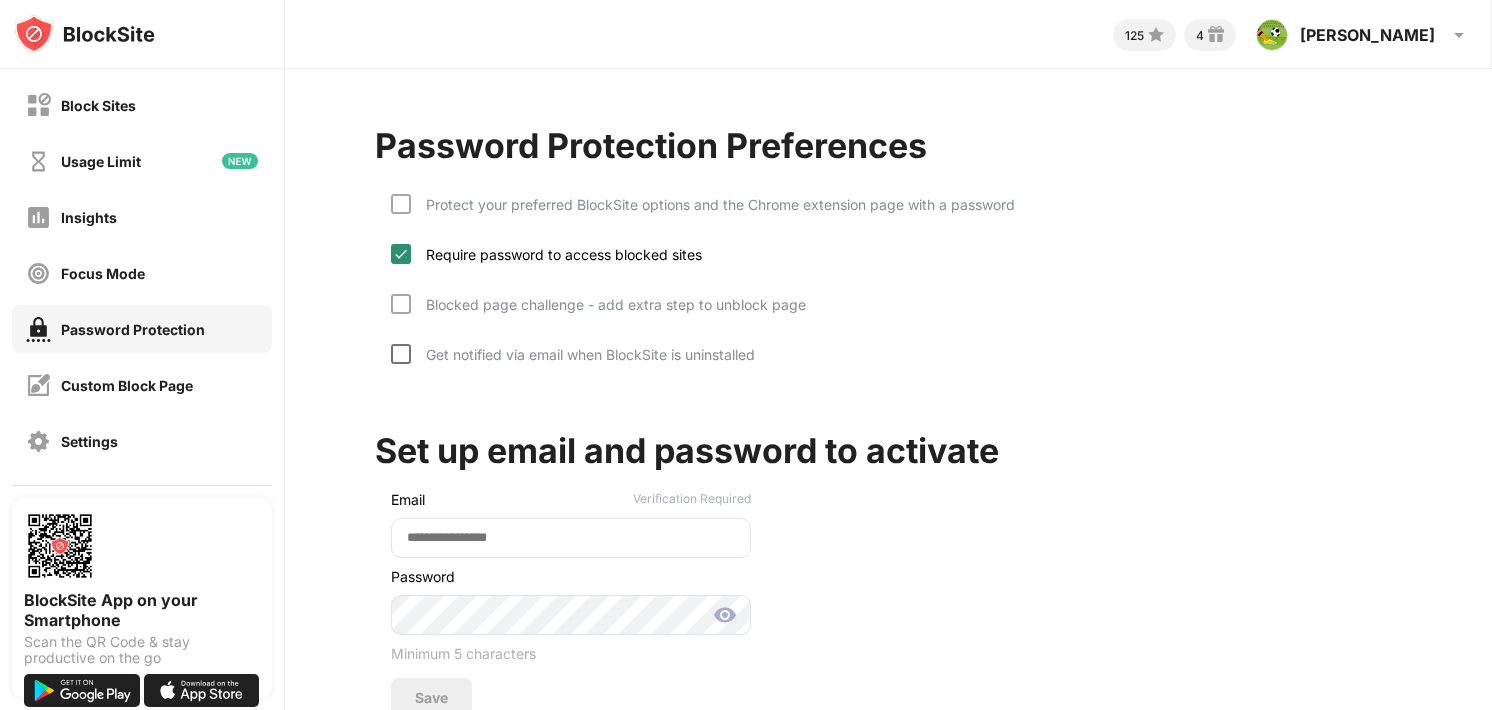 click at bounding box center [401, 254] 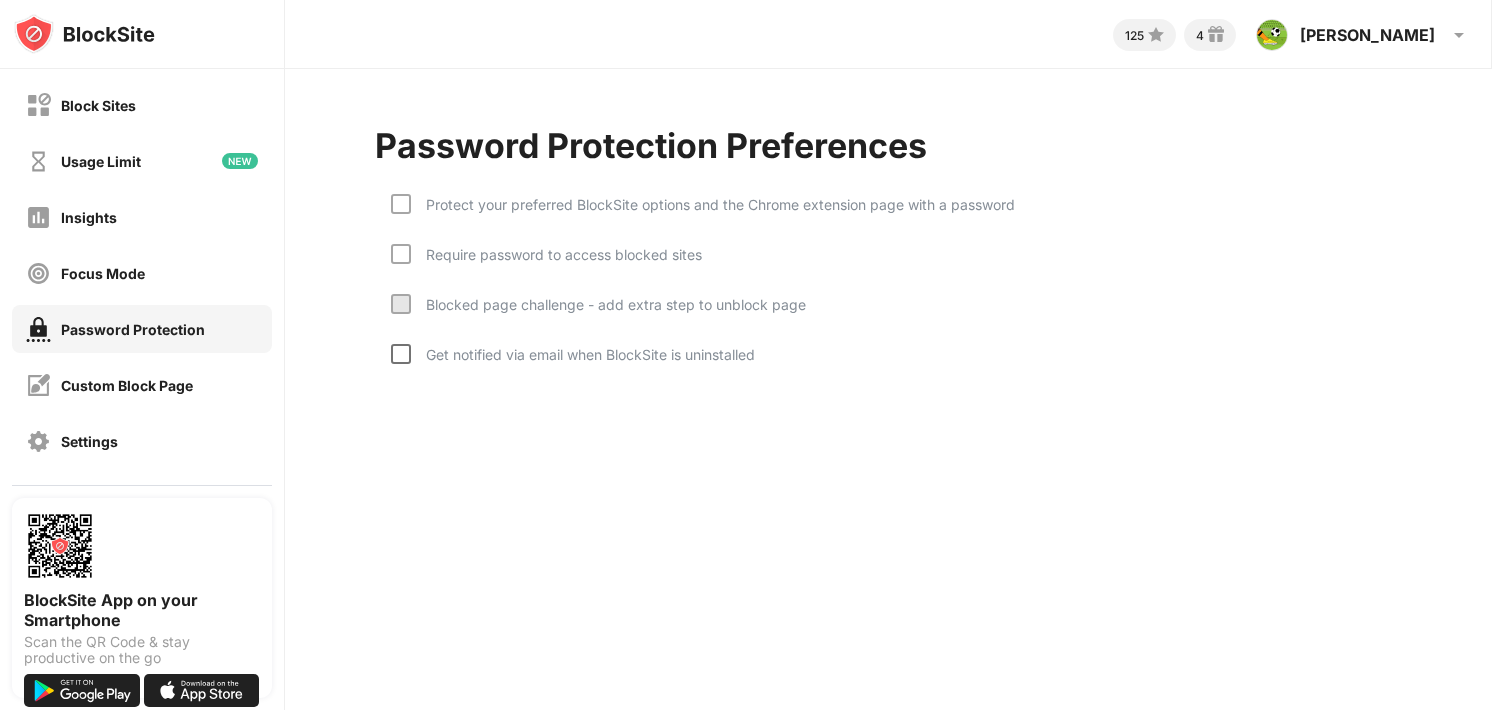 click on "Protect your preferred BlockSite options and the Chrome extension page with a password" at bounding box center (703, 219) 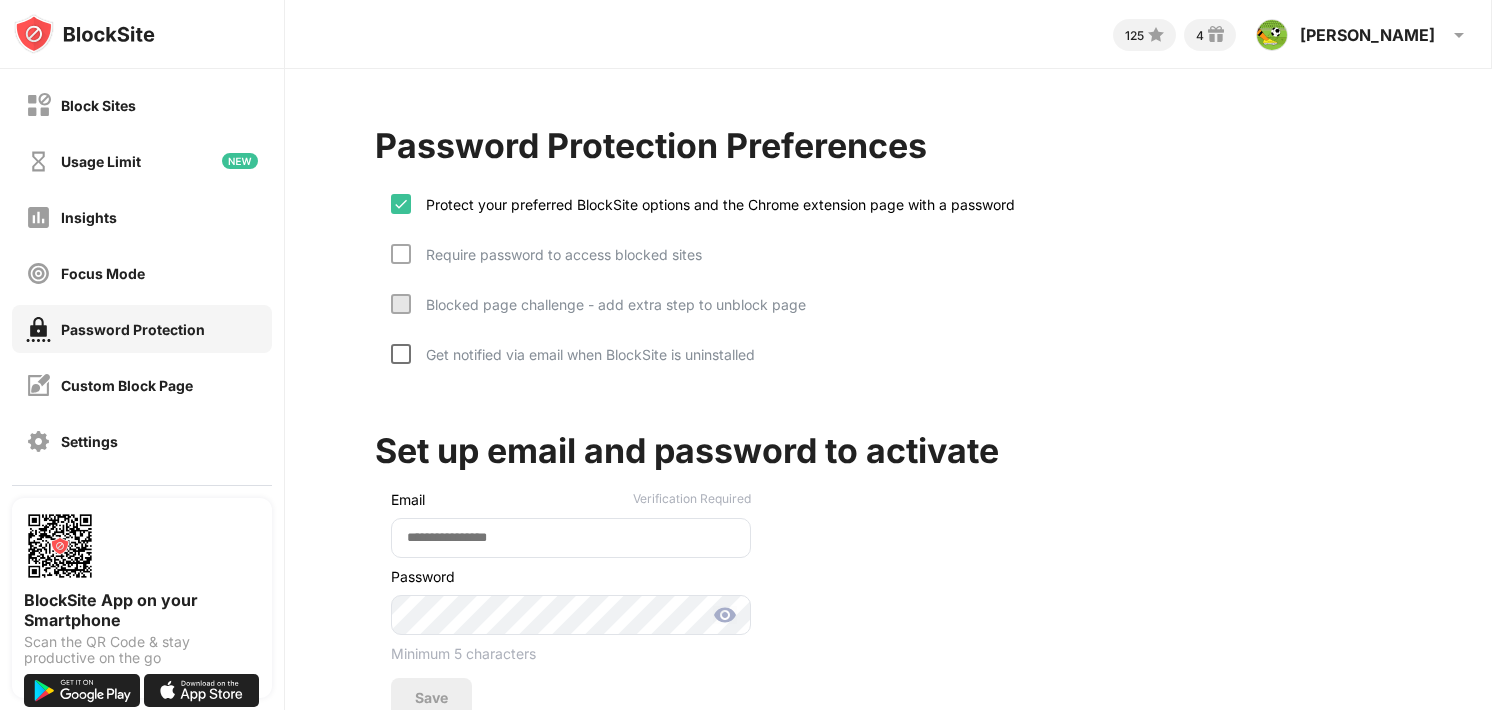 click on "Protect your preferred BlockSite options and the Chrome extension page with a password Require password to access blocked sites Blocked page challenge - add extra step to unblock page Get notified via email when BlockSite is uninstalled" at bounding box center [889, 284] 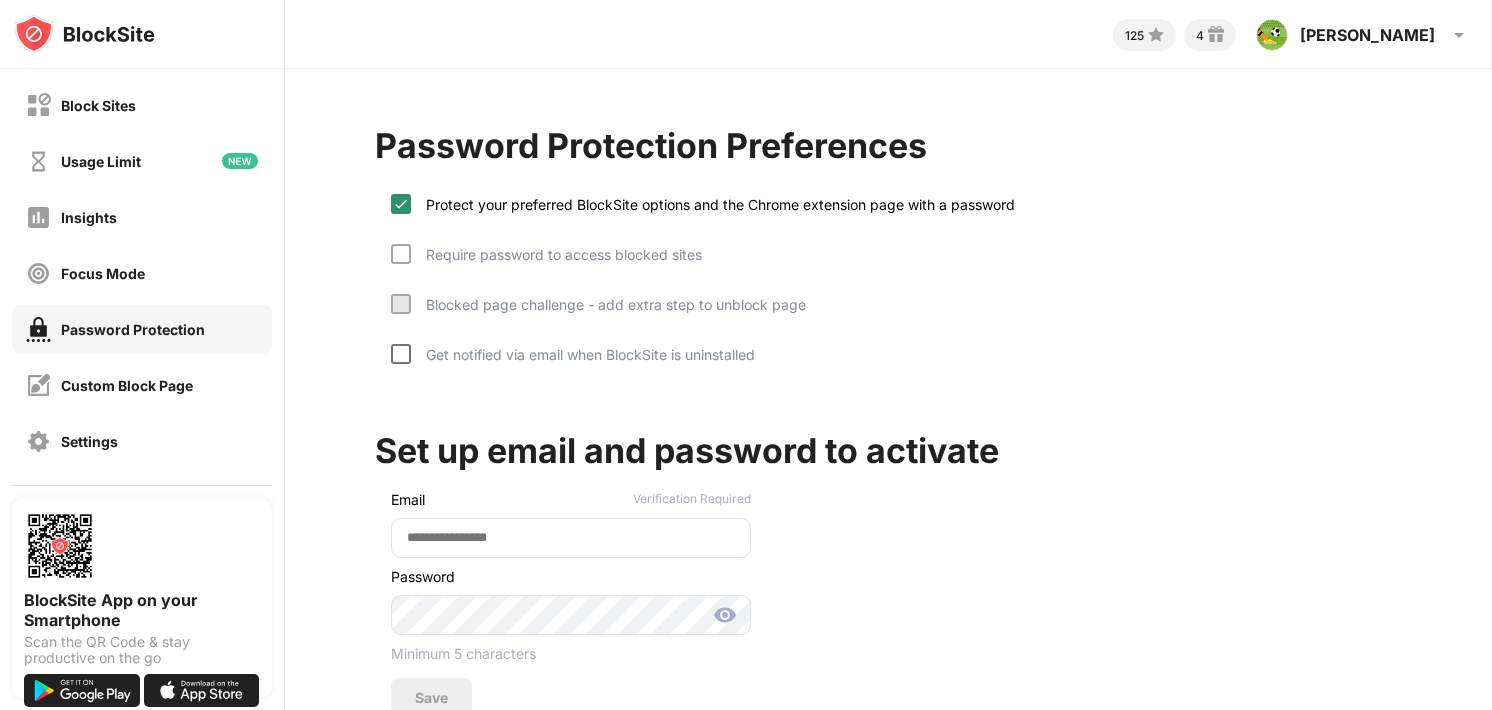 click on "Protect your preferred BlockSite options and the Chrome extension page with a password" at bounding box center [713, 204] 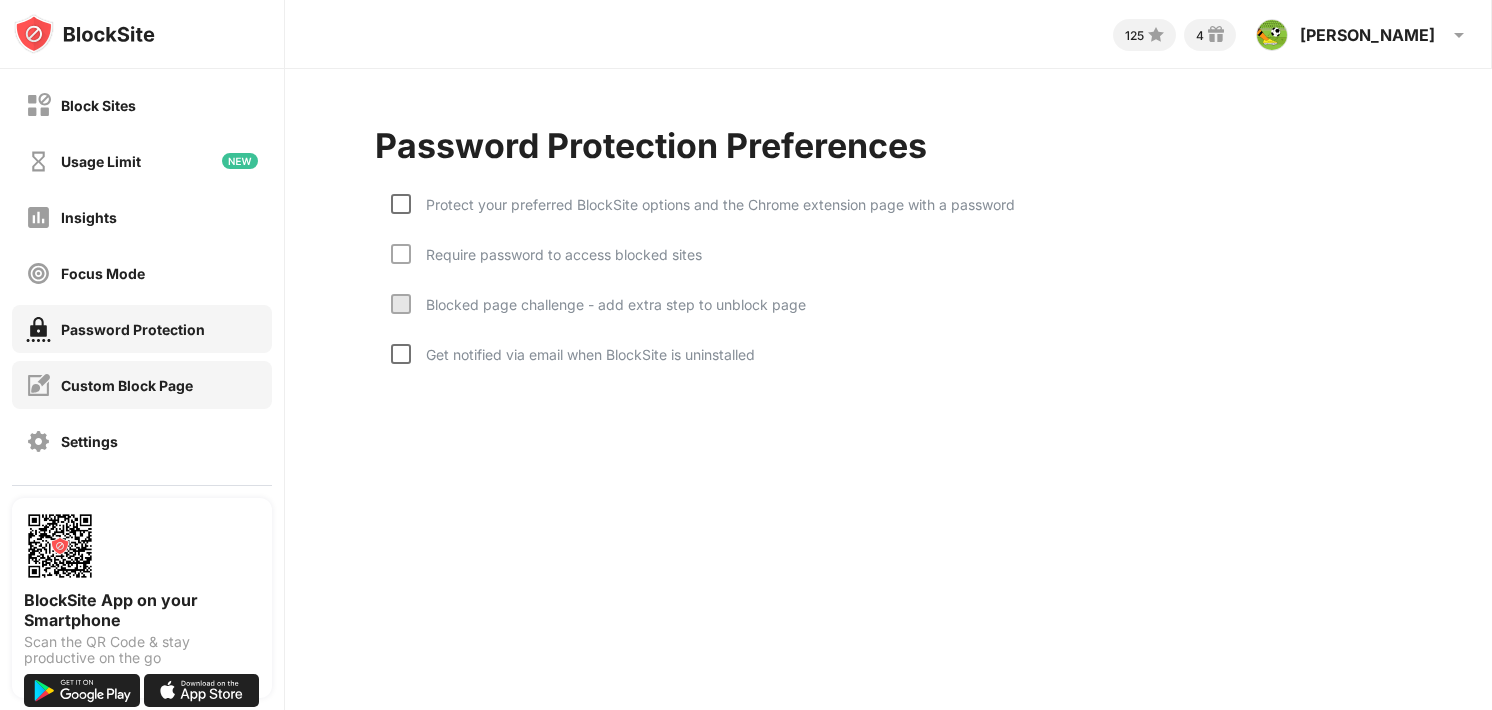 click on "Custom Block Page" at bounding box center (142, 385) 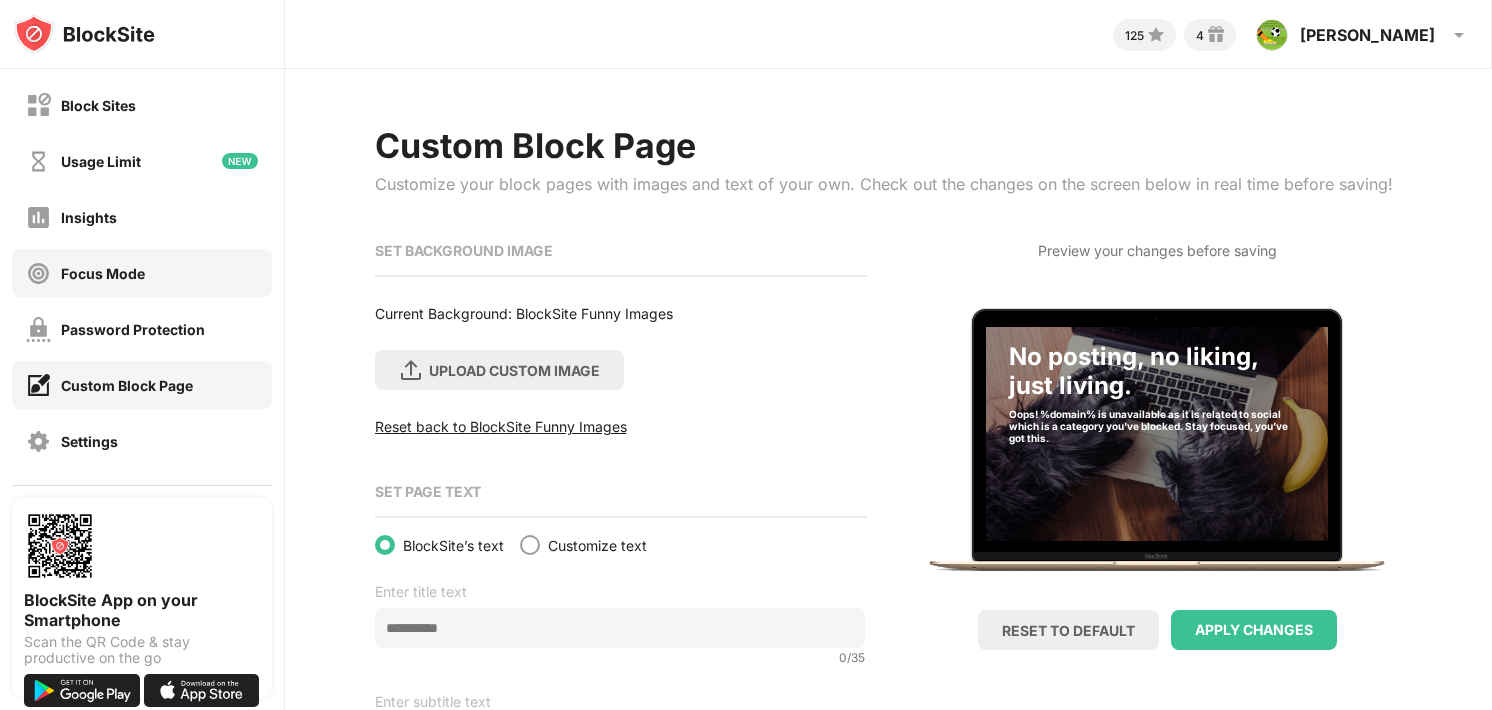 click on "Focus Mode" at bounding box center (142, 273) 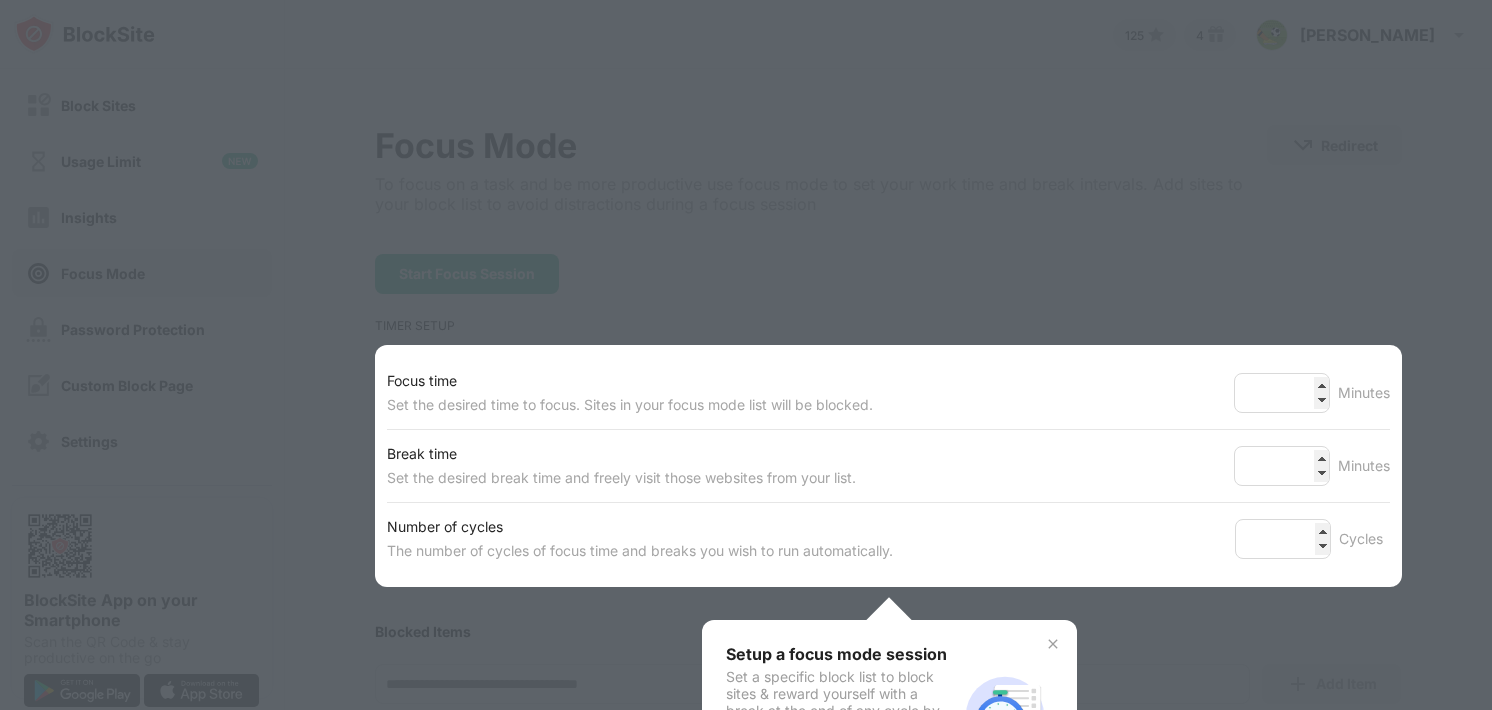 click at bounding box center (746, 355) 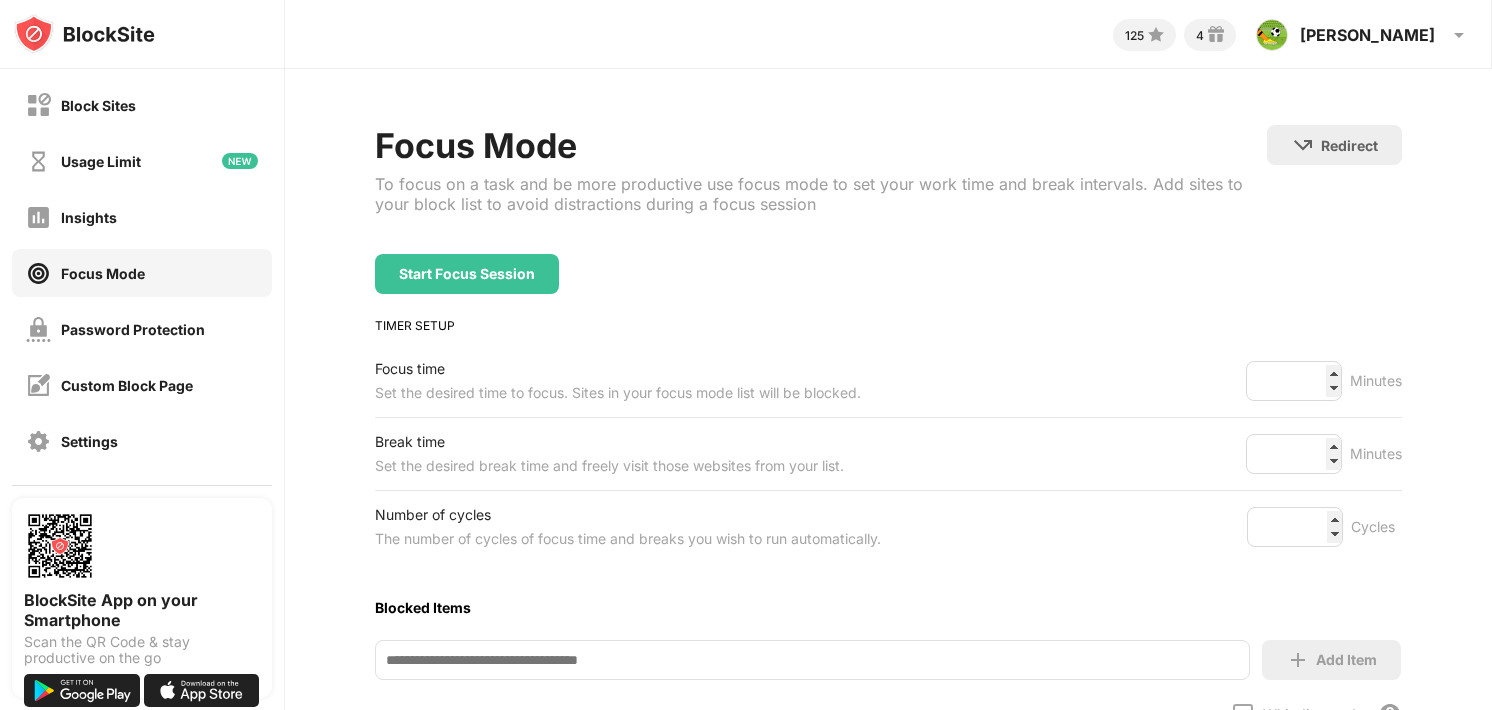 click on "Block Sites Usage Limit Insights Focus Mode Password Protection Custom Block Page Settings About" at bounding box center (142, 301) 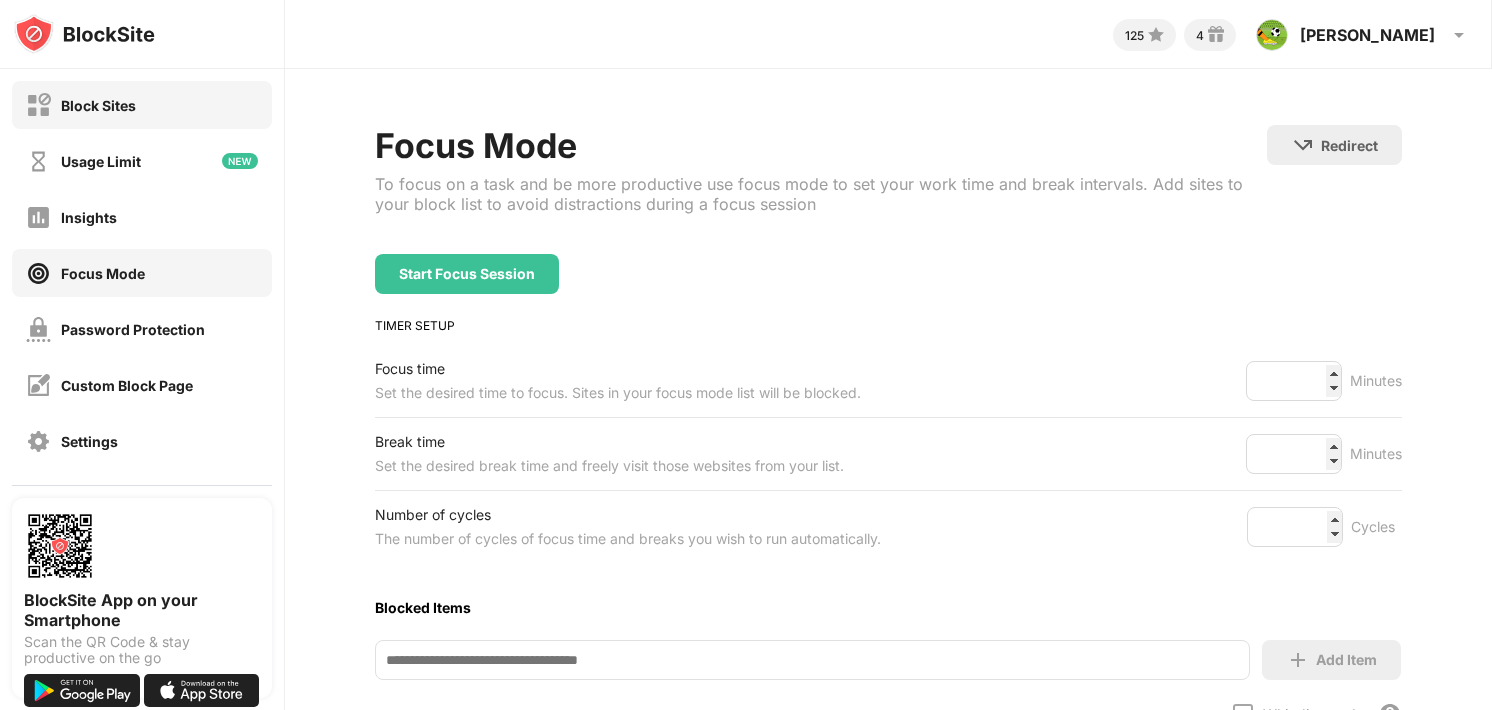 click on "Block Sites" at bounding box center [98, 105] 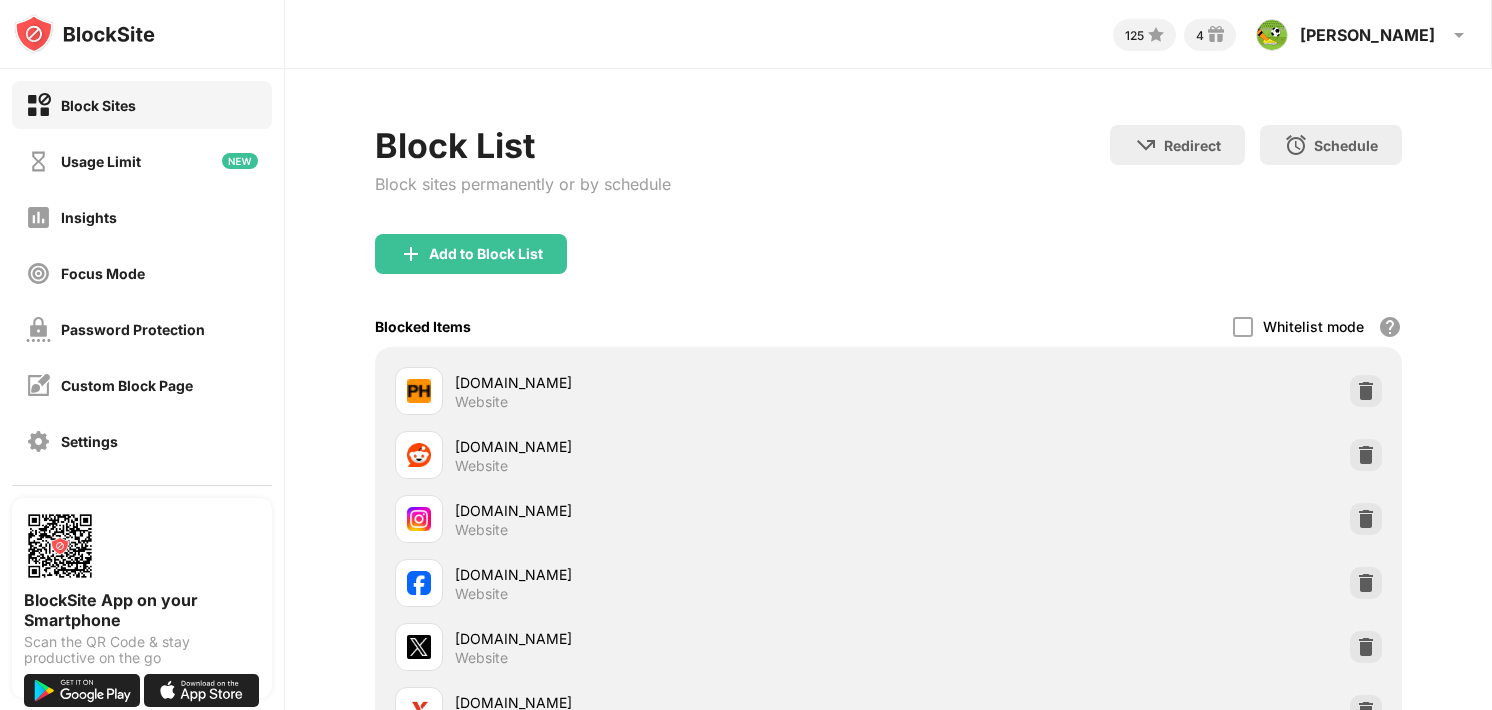 click on "125 4 João João Pedro Sá Elias Padilha View Account Insights Rewards Settings Support Log Out" at bounding box center (888, 30) 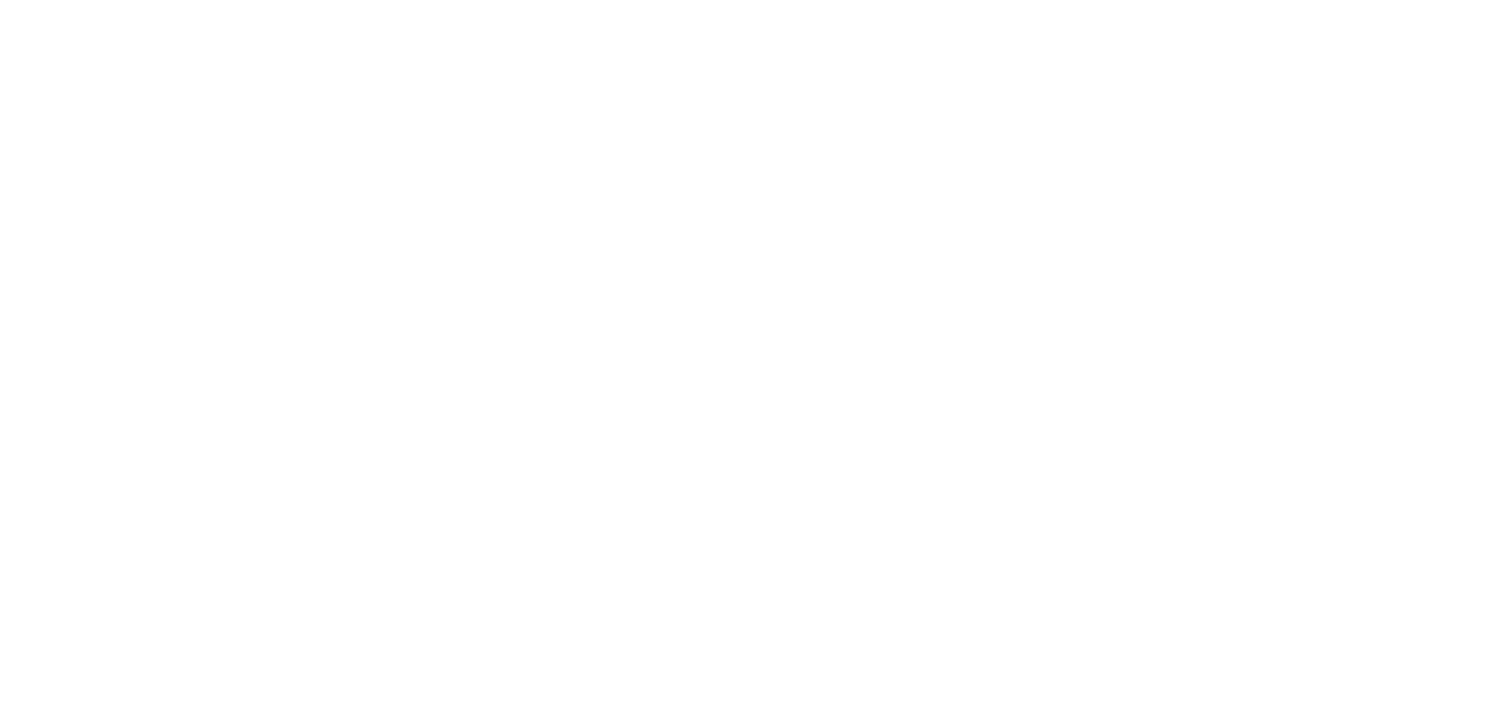 scroll, scrollTop: 0, scrollLeft: 0, axis: both 